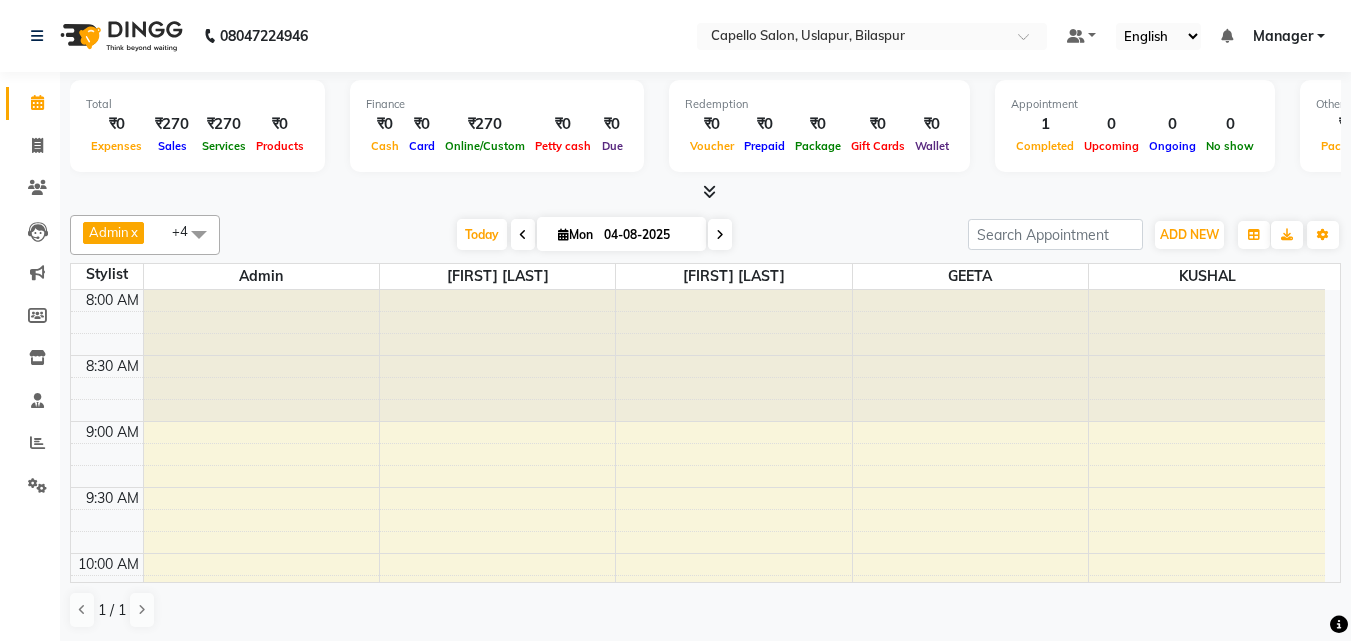 scroll, scrollTop: 0, scrollLeft: 0, axis: both 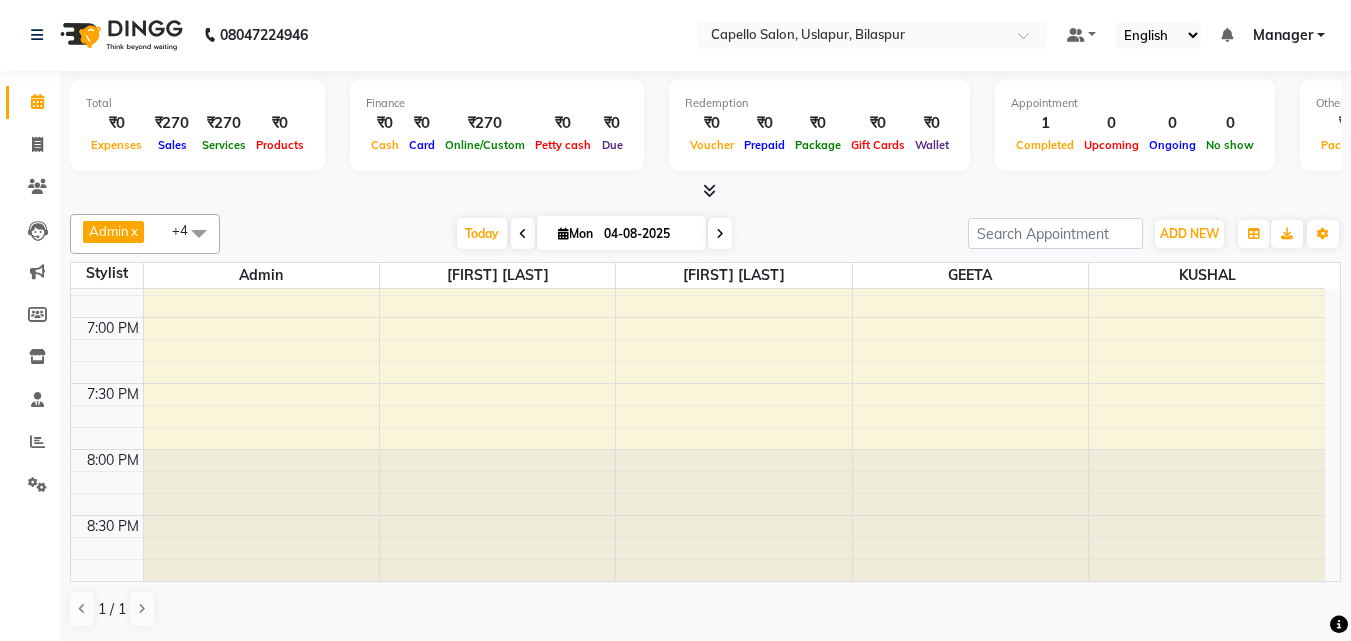 click on "[PHONE] Select Location × Capello Salon, [CITY], [CITY] Default Panel My Panel English ENGLISH Español العربية मराठी हिंदी ગુજરાતી தமிழ் 中文 Notifications nothing to show Manager Manage Profile Change Password Sign out Version:3.16.0" 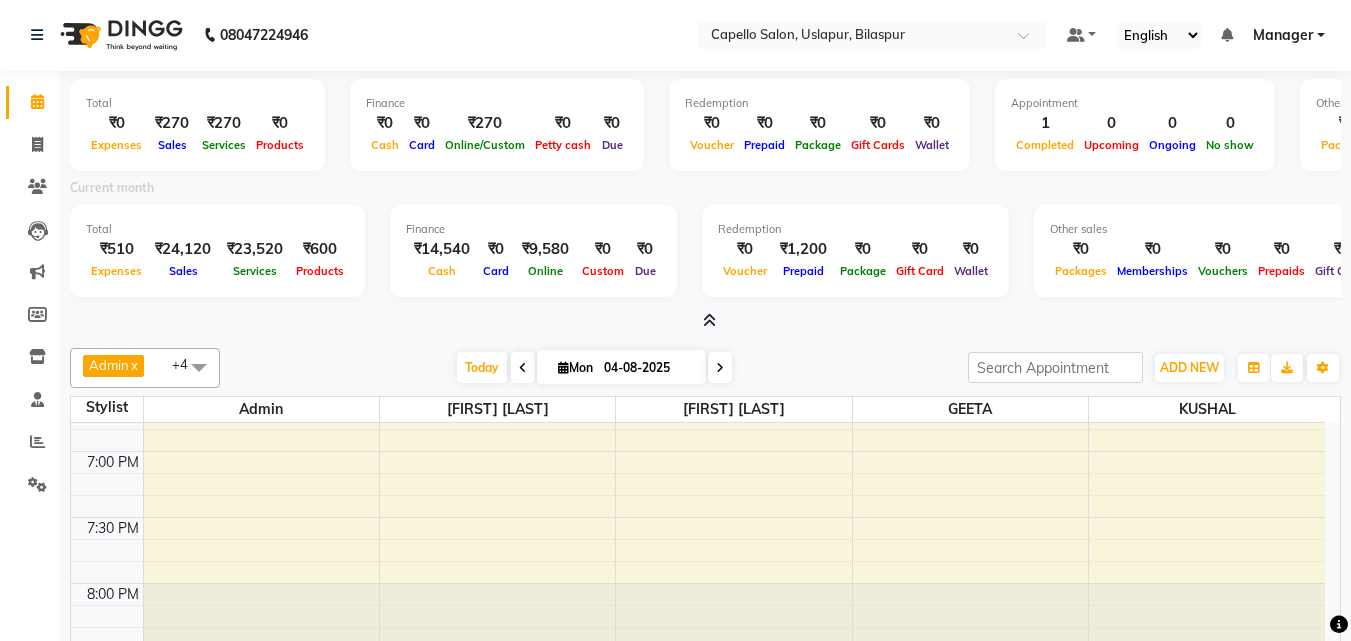 click at bounding box center [709, 320] 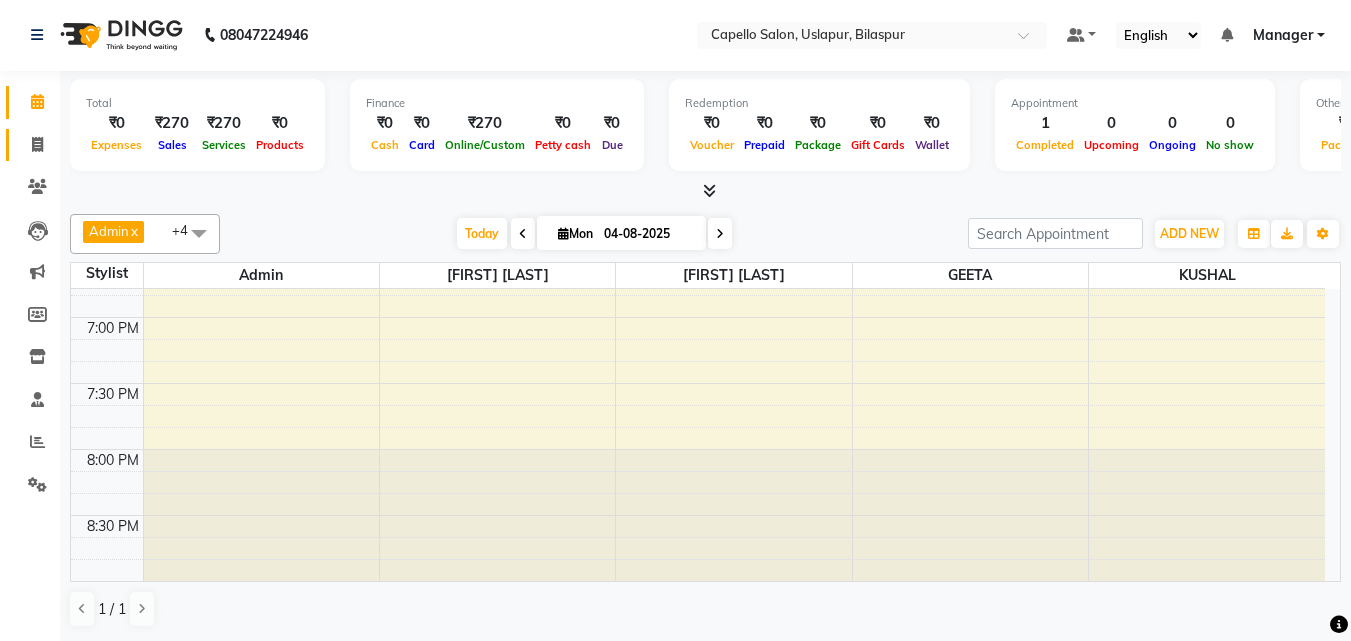 click 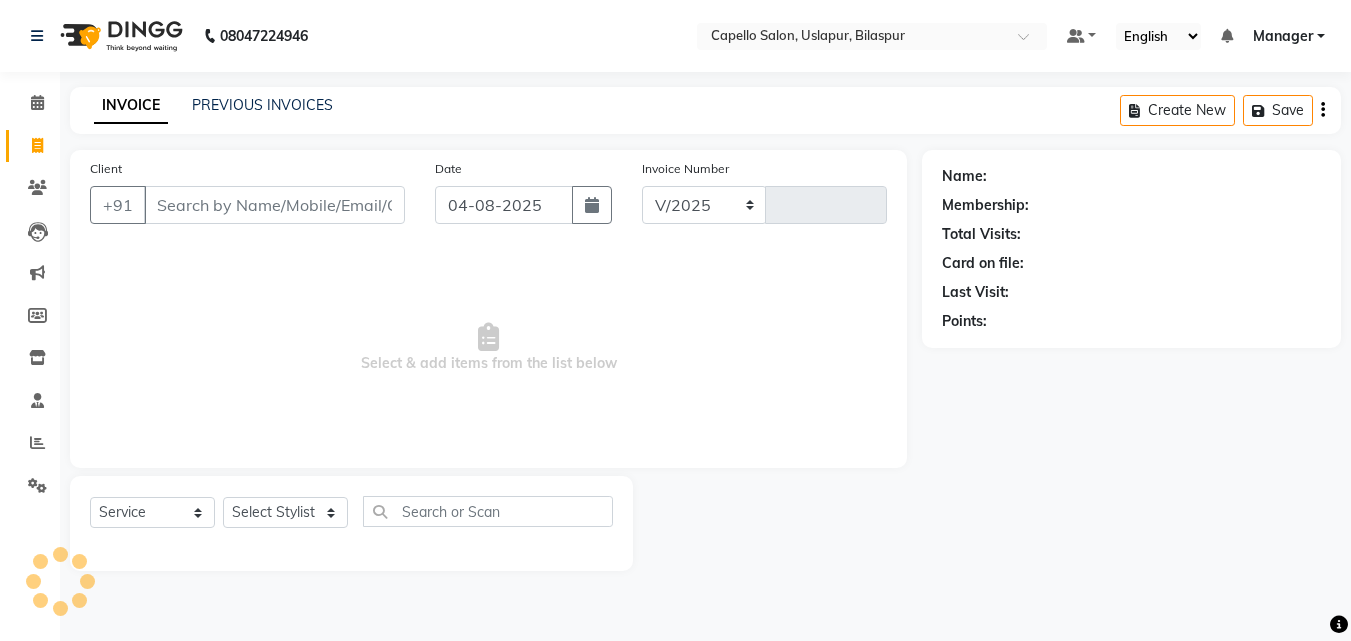scroll, scrollTop: 0, scrollLeft: 0, axis: both 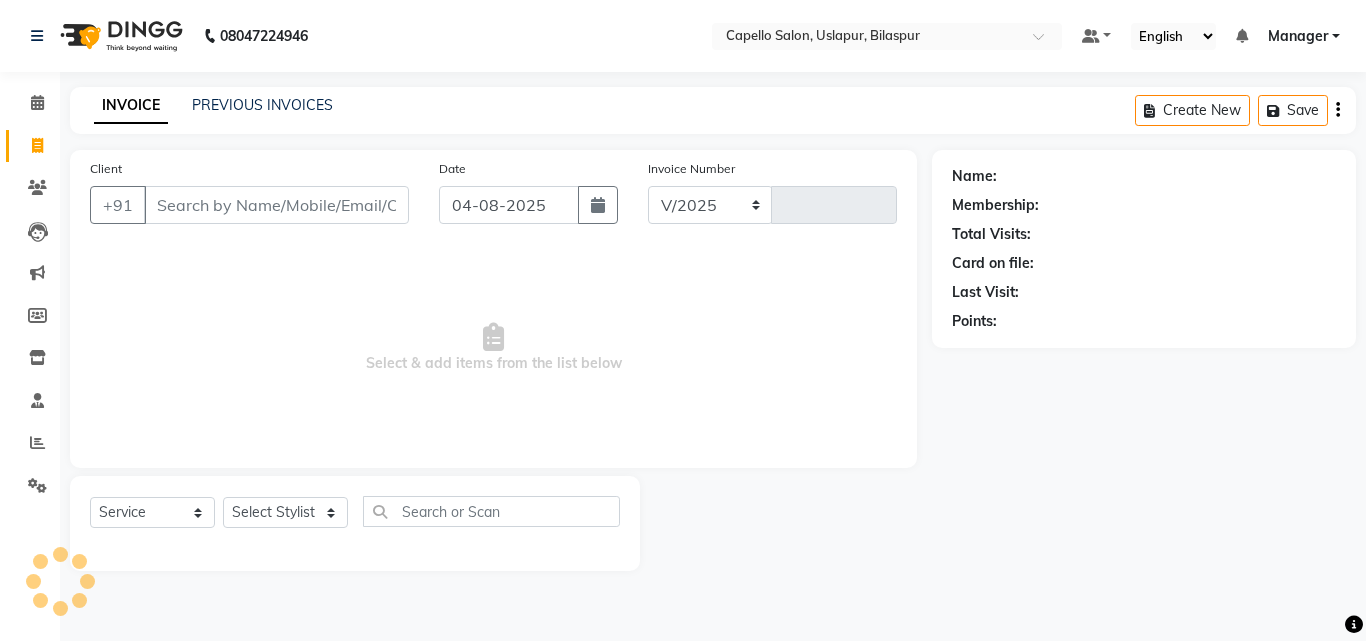 select on "4763" 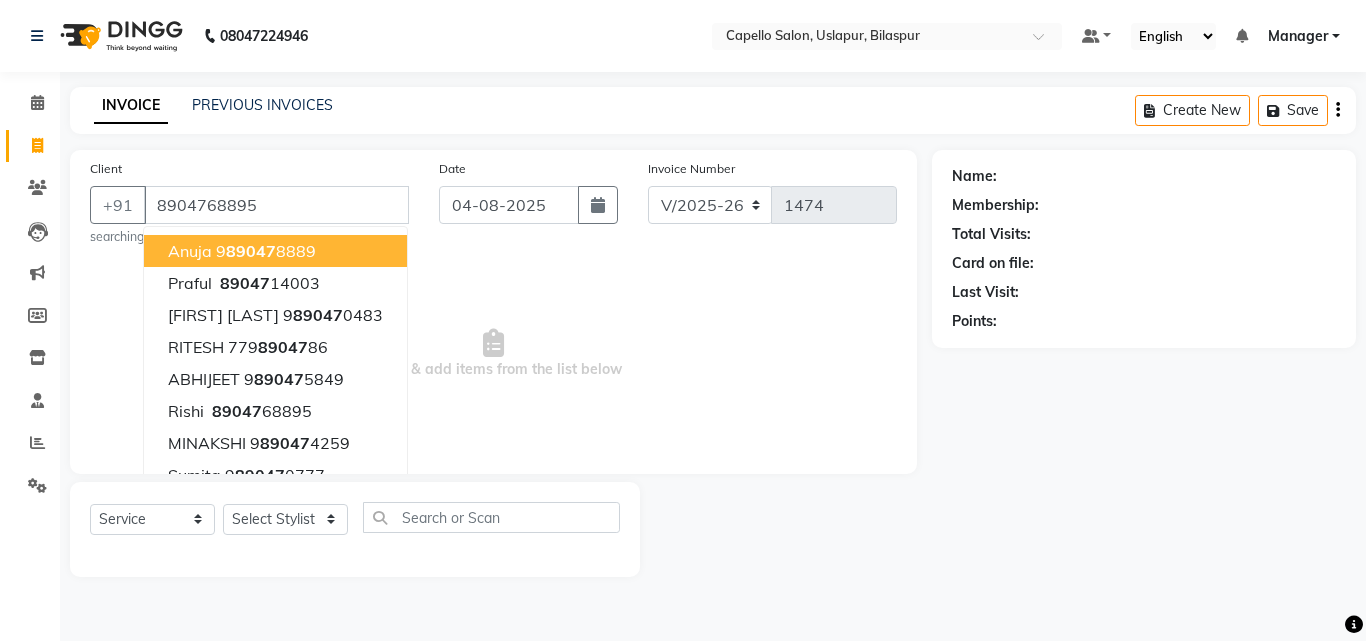 type on "8904768895" 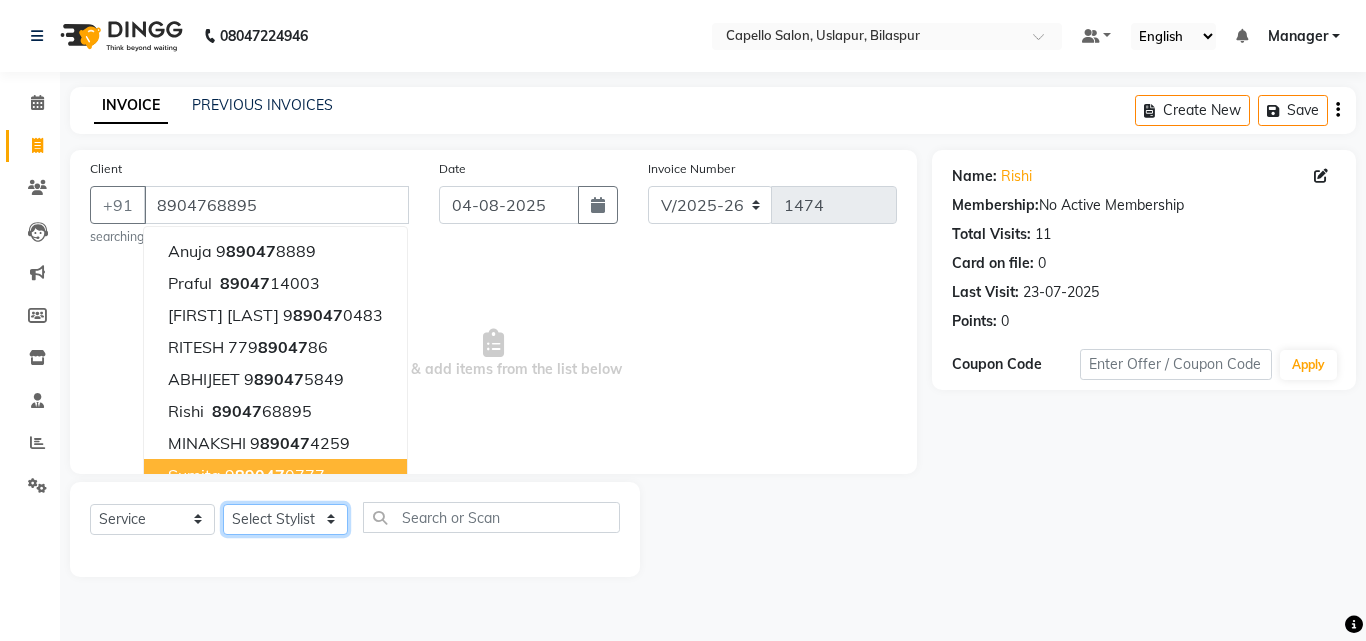 click on "Select Stylist Admin anish shirwash ANJALI CHAKRDHARI Arvind Ankar GEETA KIRAN SAHU KUSHAL Manager mukesh Rajesh Ankar Renuka Sahu SAKSHI SATYAM shailendra SOURABH vishal" 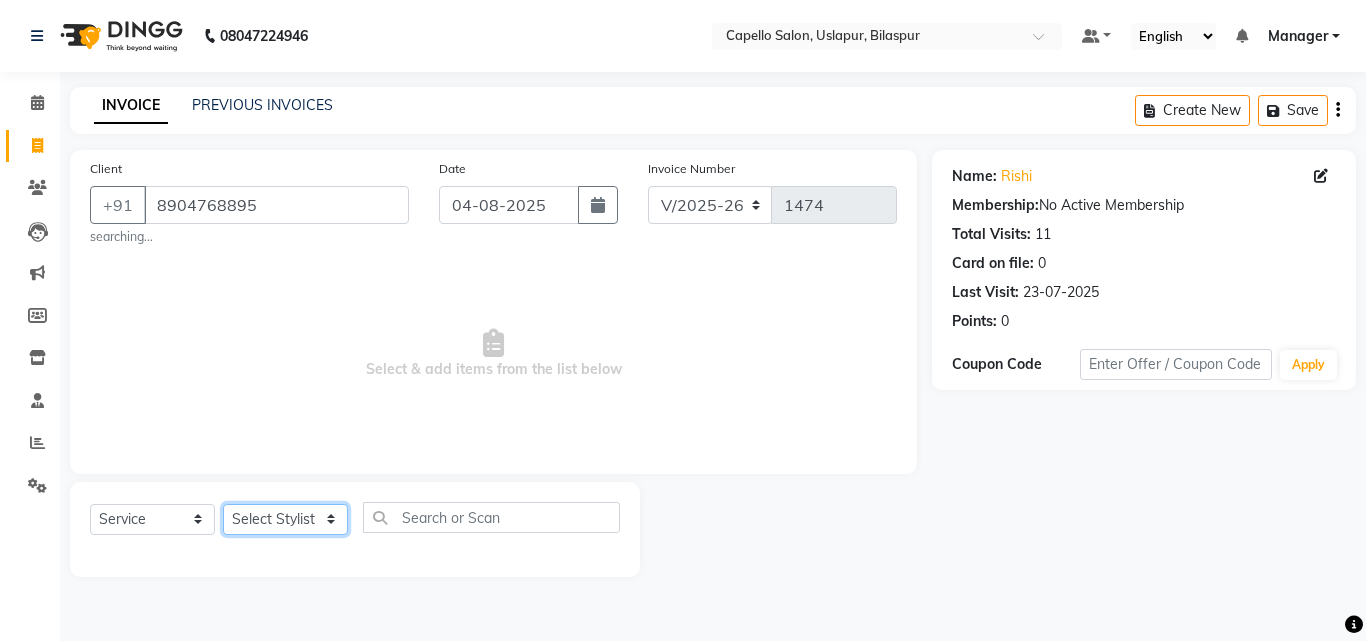 select on "65602" 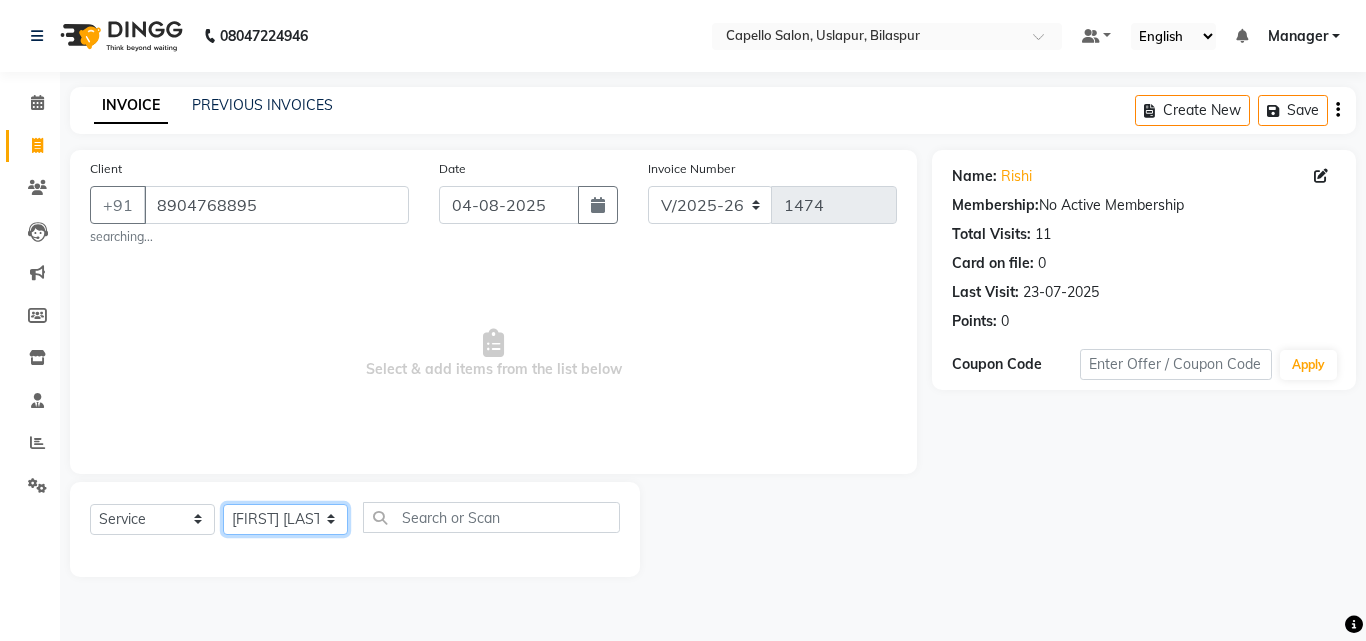 click on "Select Stylist Admin anish shirwash ANJALI CHAKRDHARI Arvind Ankar GEETA KIRAN SAHU KUSHAL Manager mukesh Rajesh Ankar Renuka Sahu SAKSHI SATYAM shailendra SOURABH vishal" 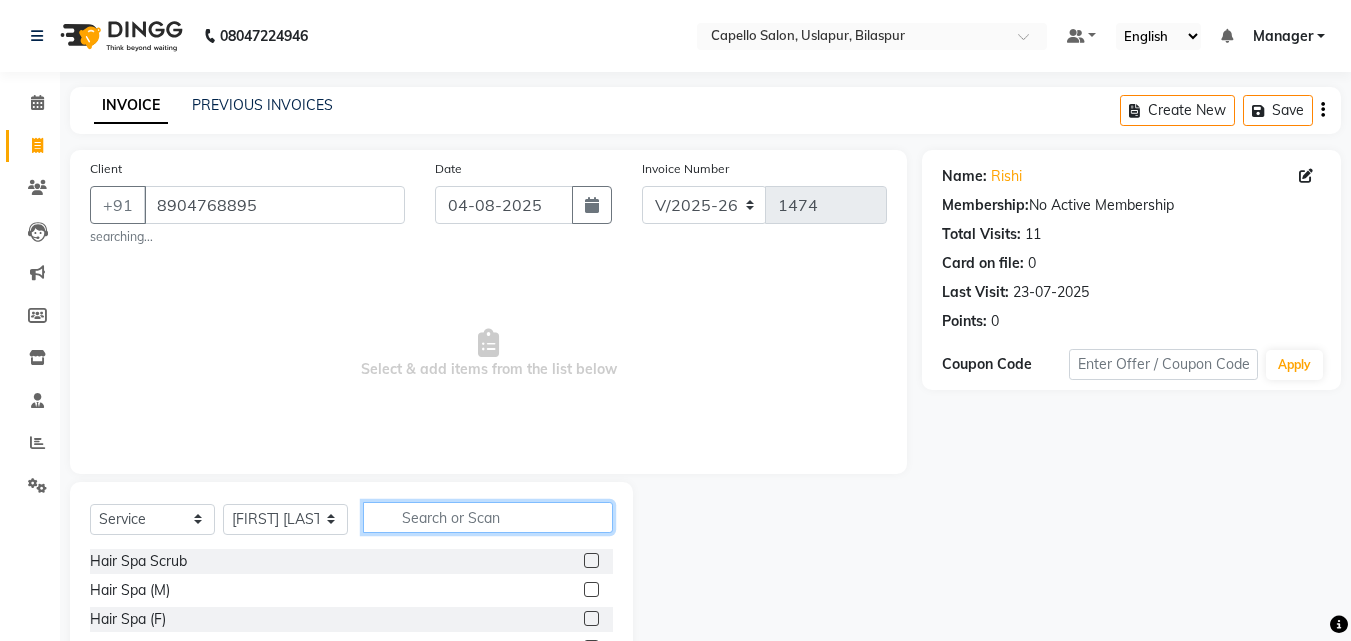 click 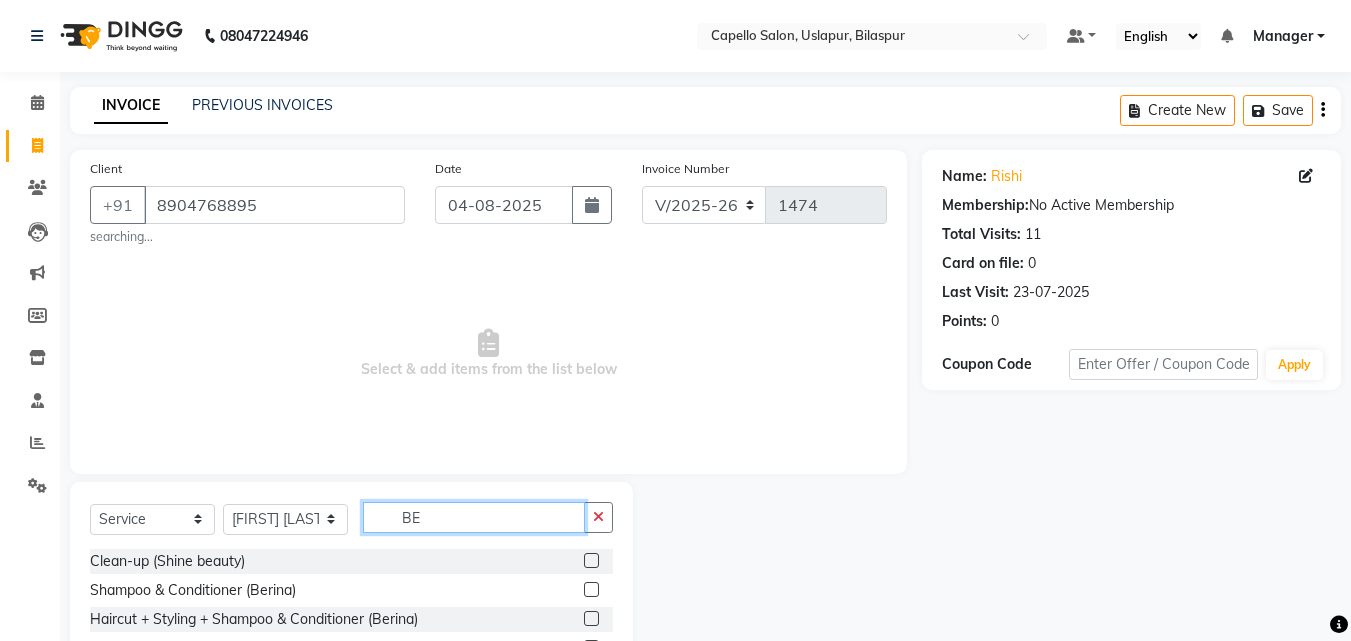 scroll, scrollTop: 100, scrollLeft: 0, axis: vertical 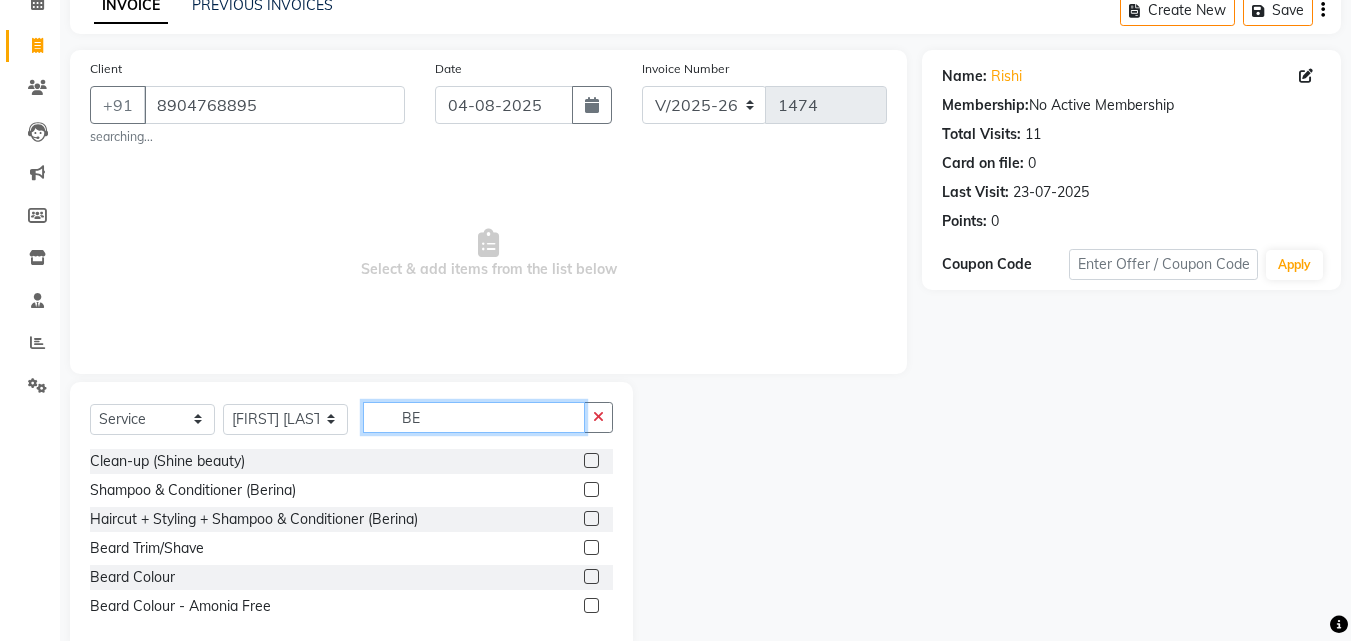 type on "BE" 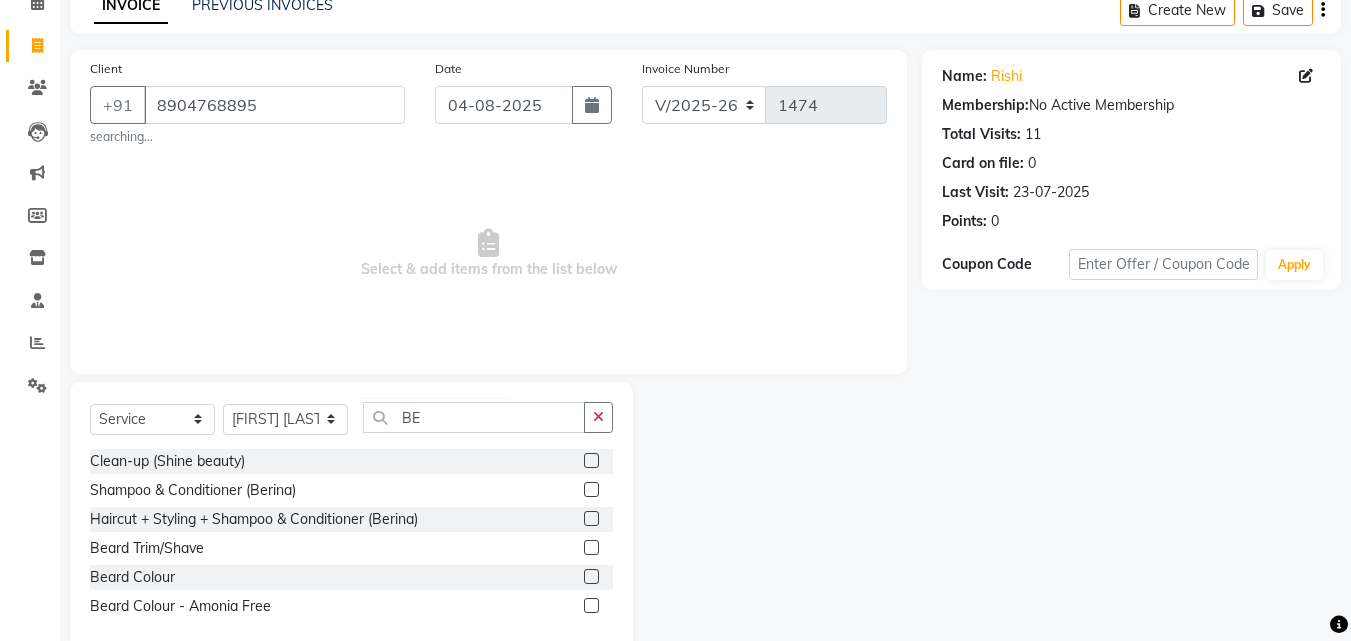 click 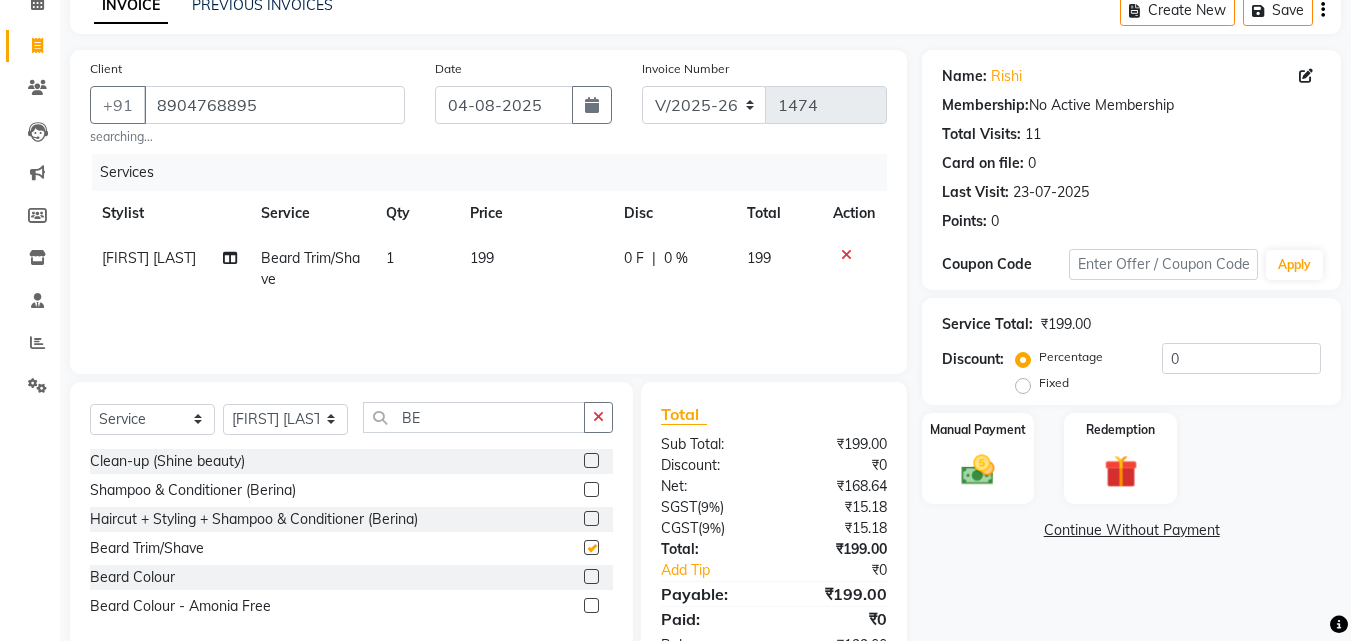 checkbox on "false" 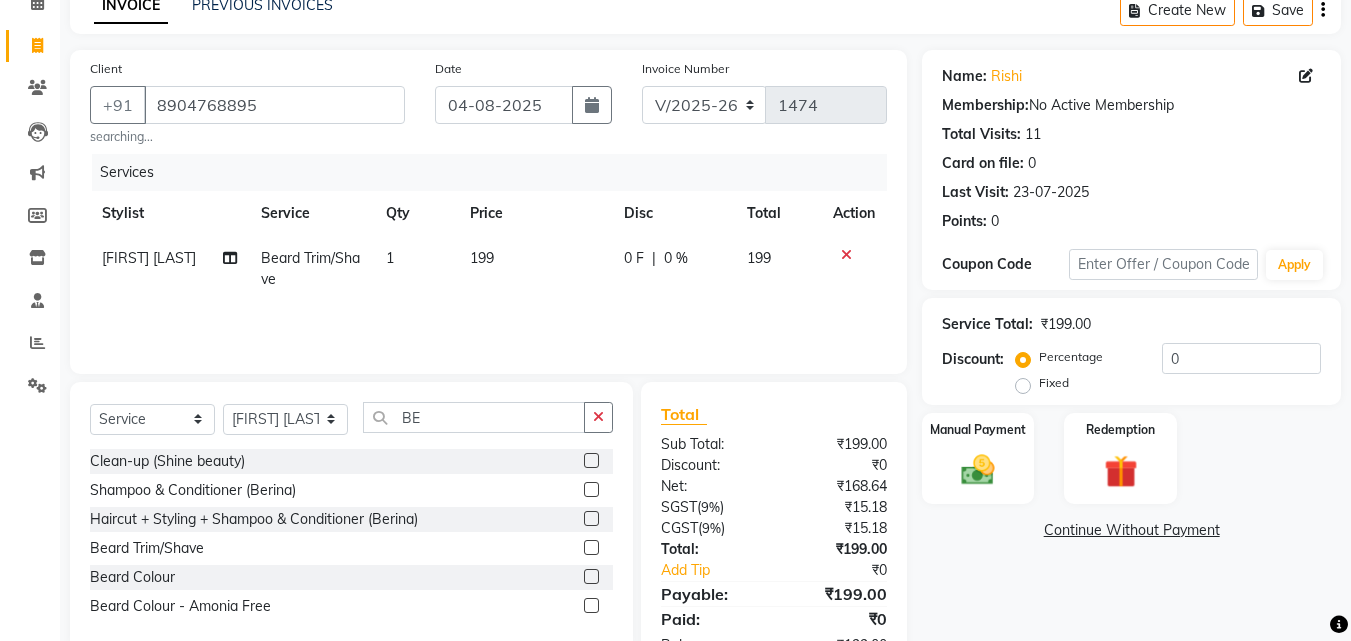 click on "0 F | 0 %" 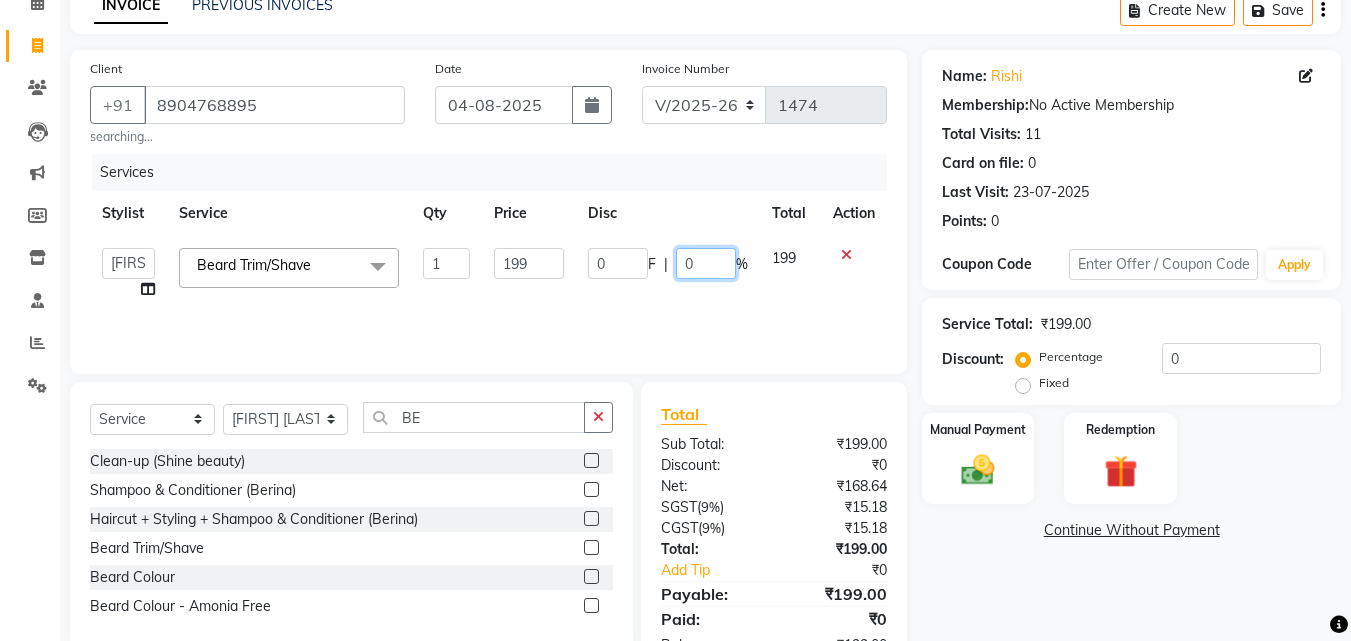 click on "0" 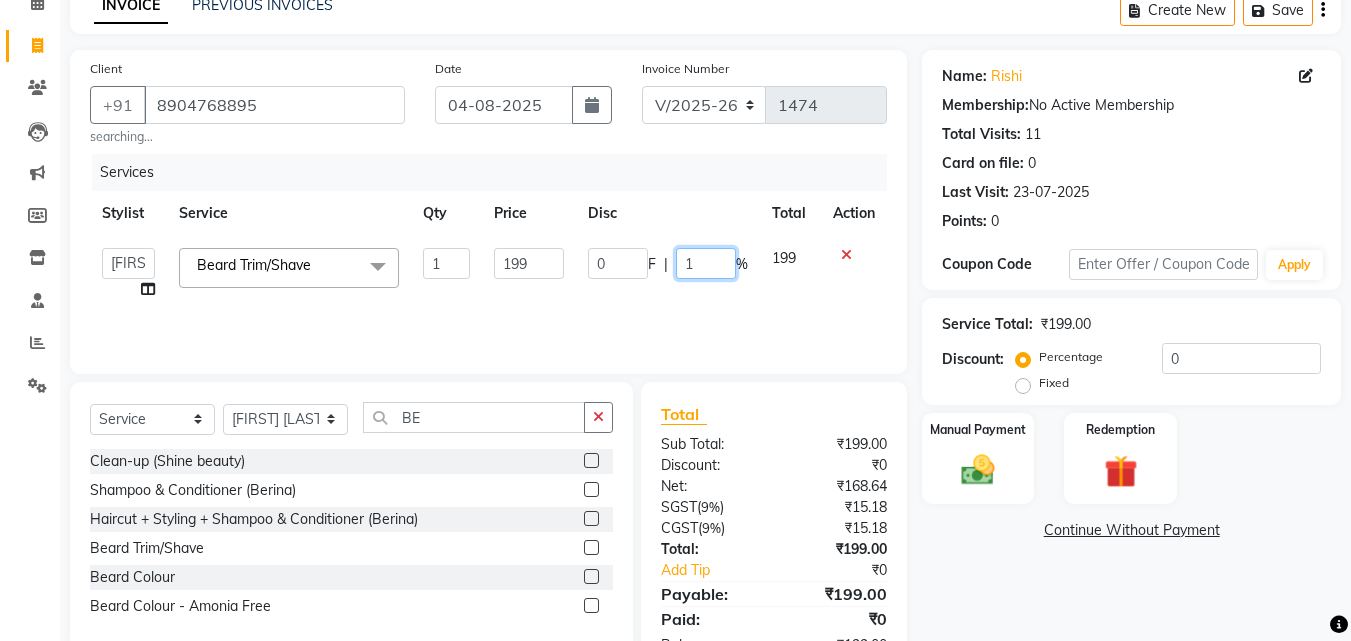 type on "15" 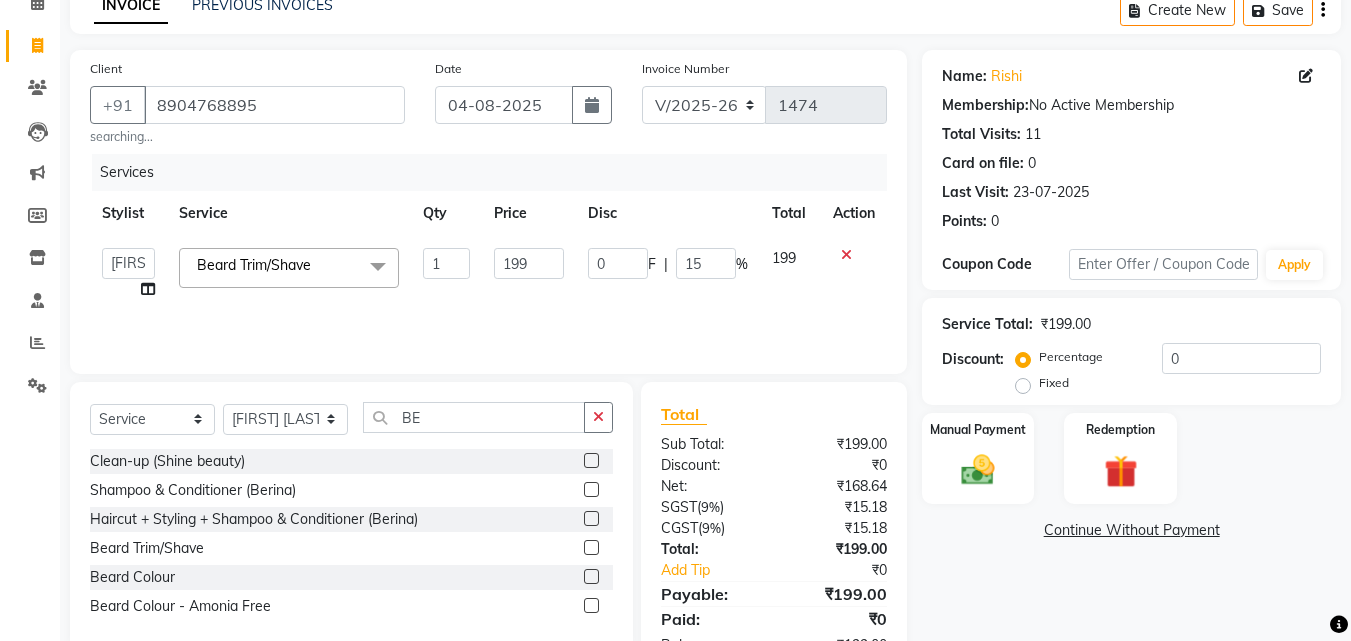 click on "199" 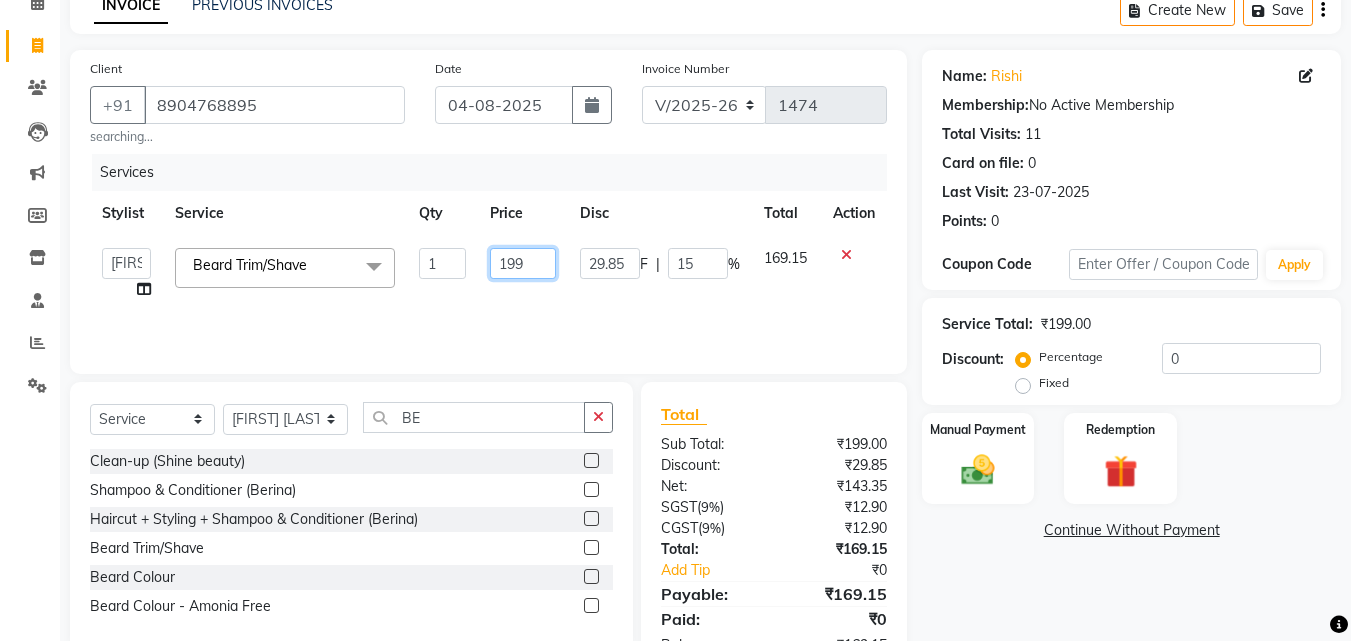 click on "199" 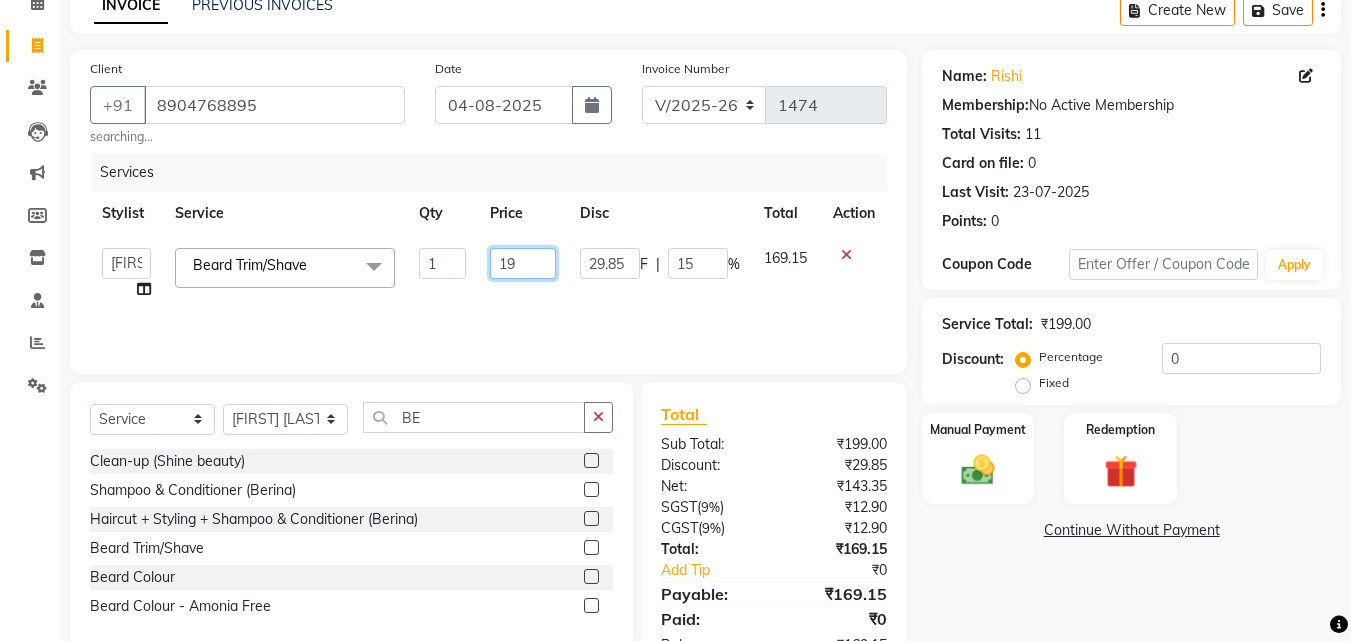 type on "1" 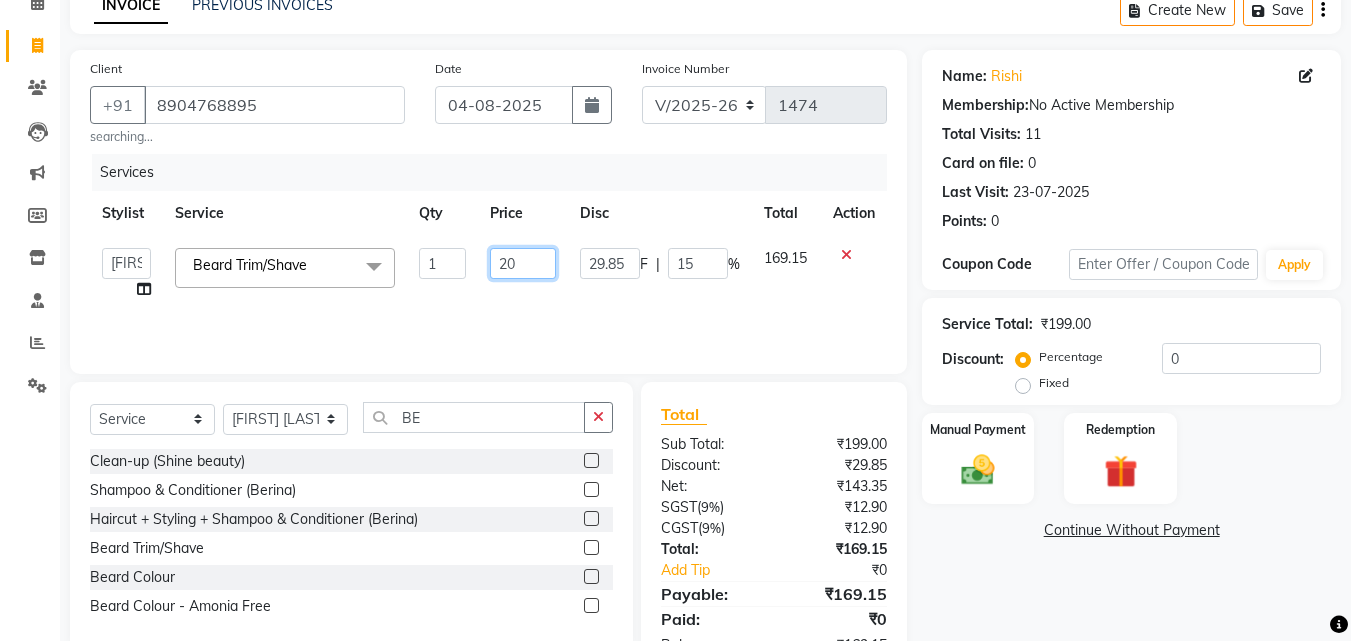 type on "200" 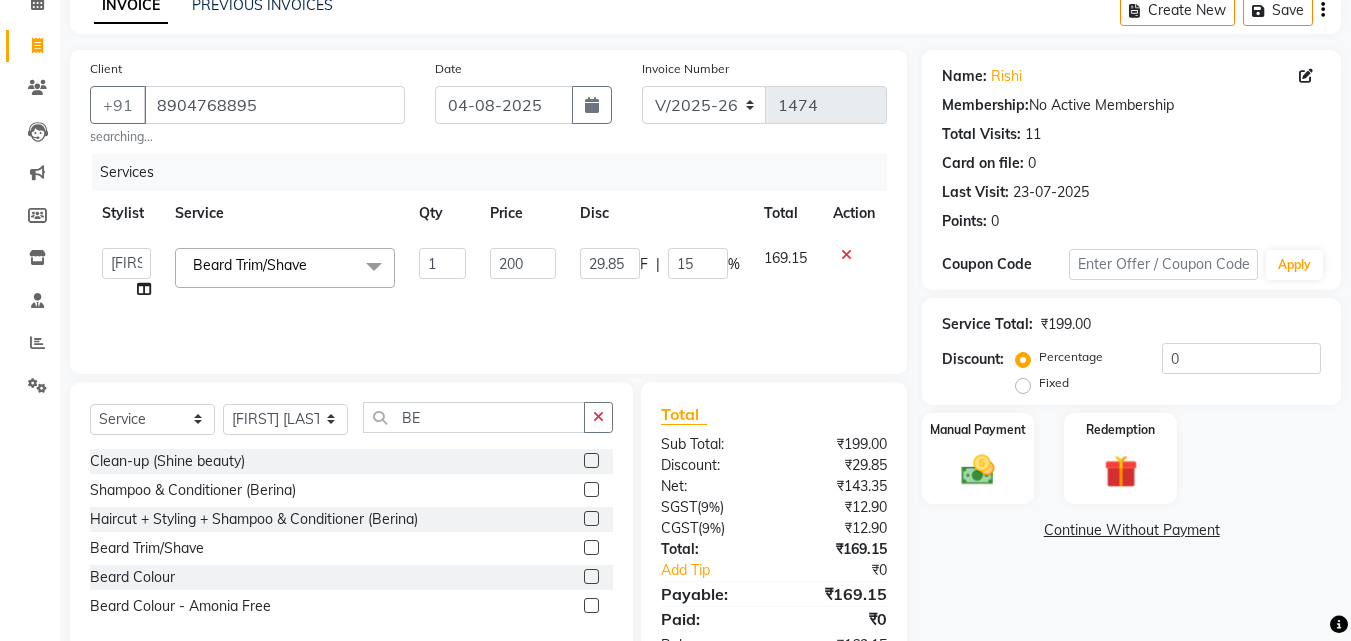 click on "169.15" 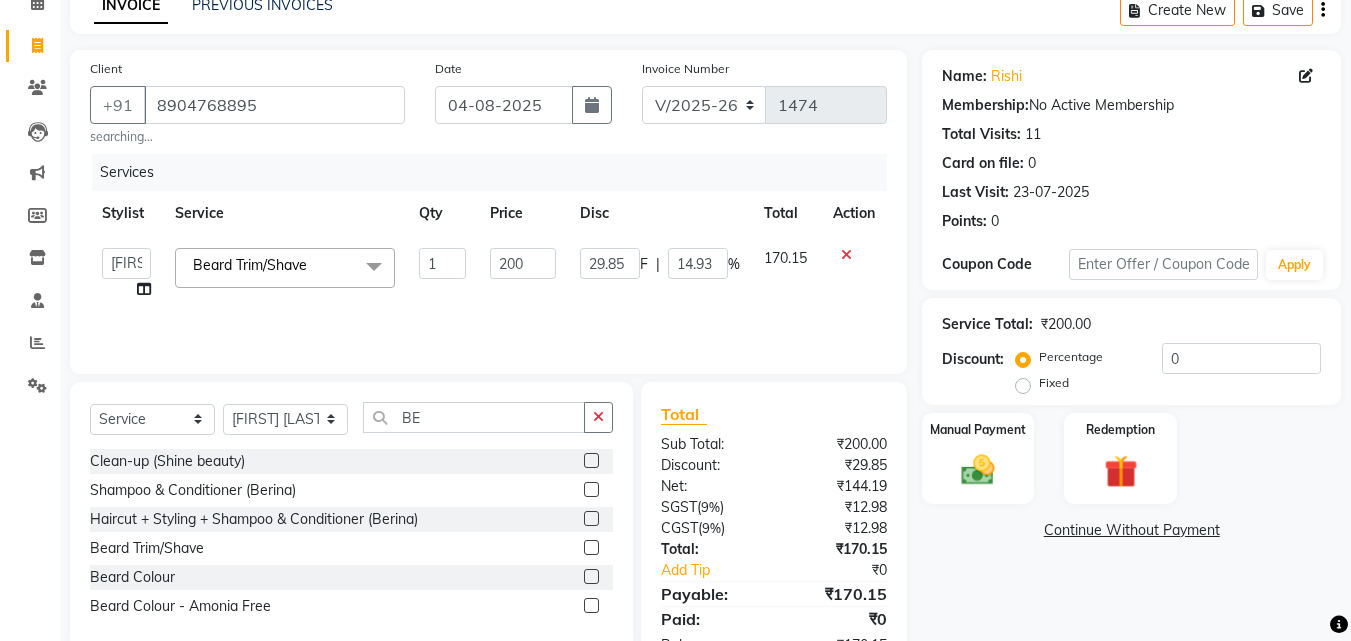 scroll, scrollTop: 165, scrollLeft: 0, axis: vertical 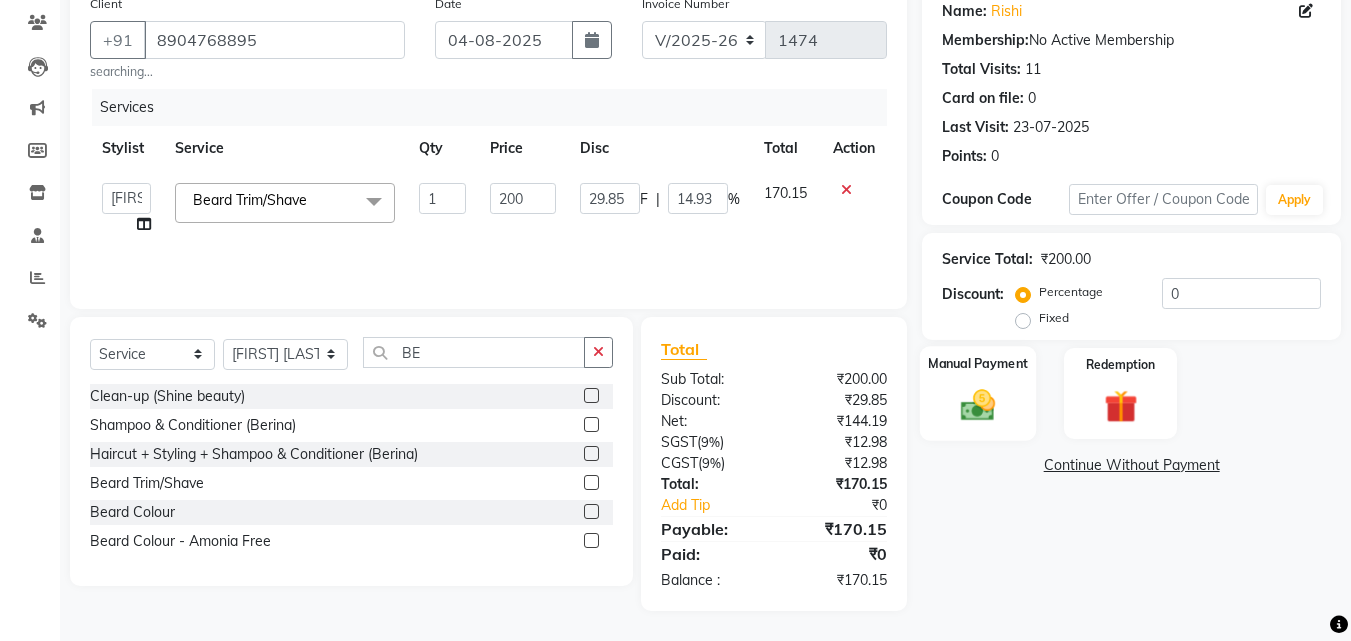 click 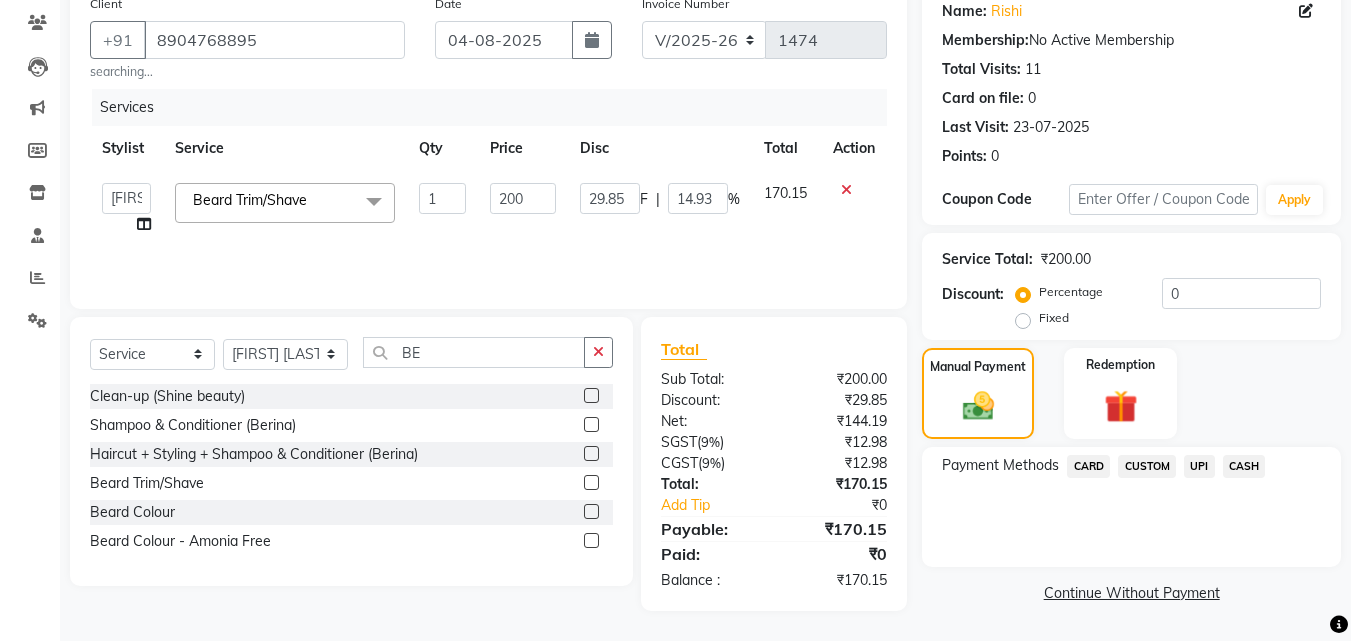click on "UPI" 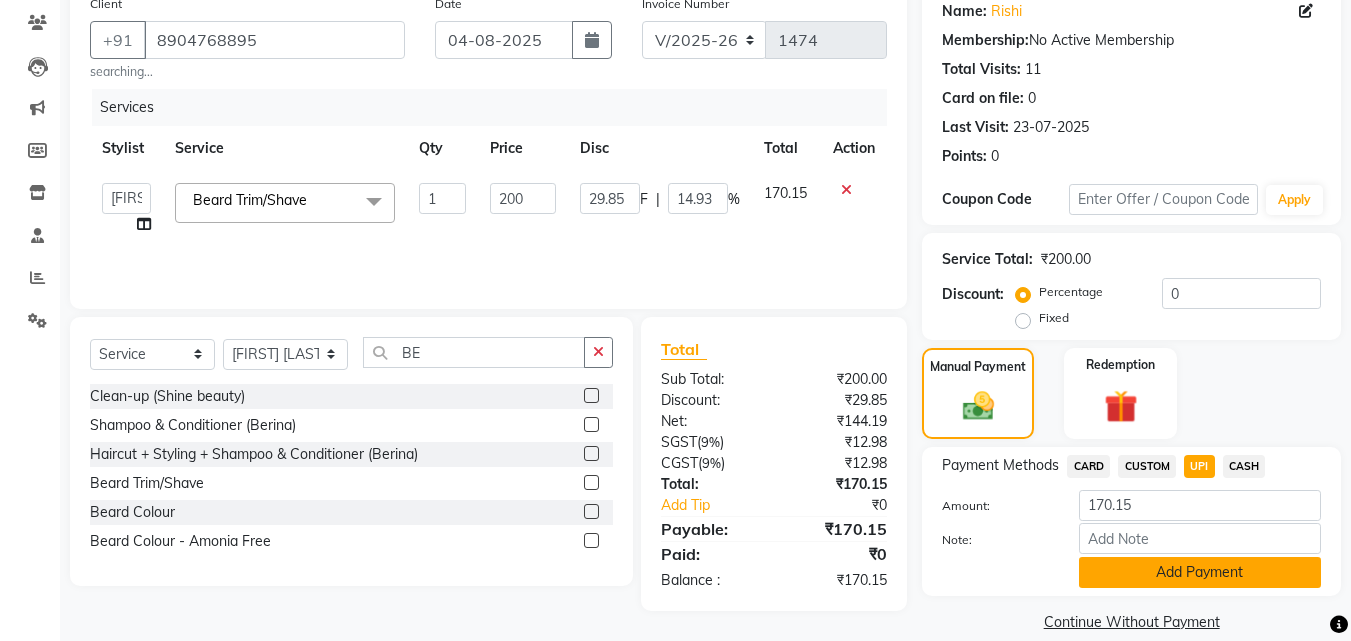 scroll, scrollTop: 191, scrollLeft: 0, axis: vertical 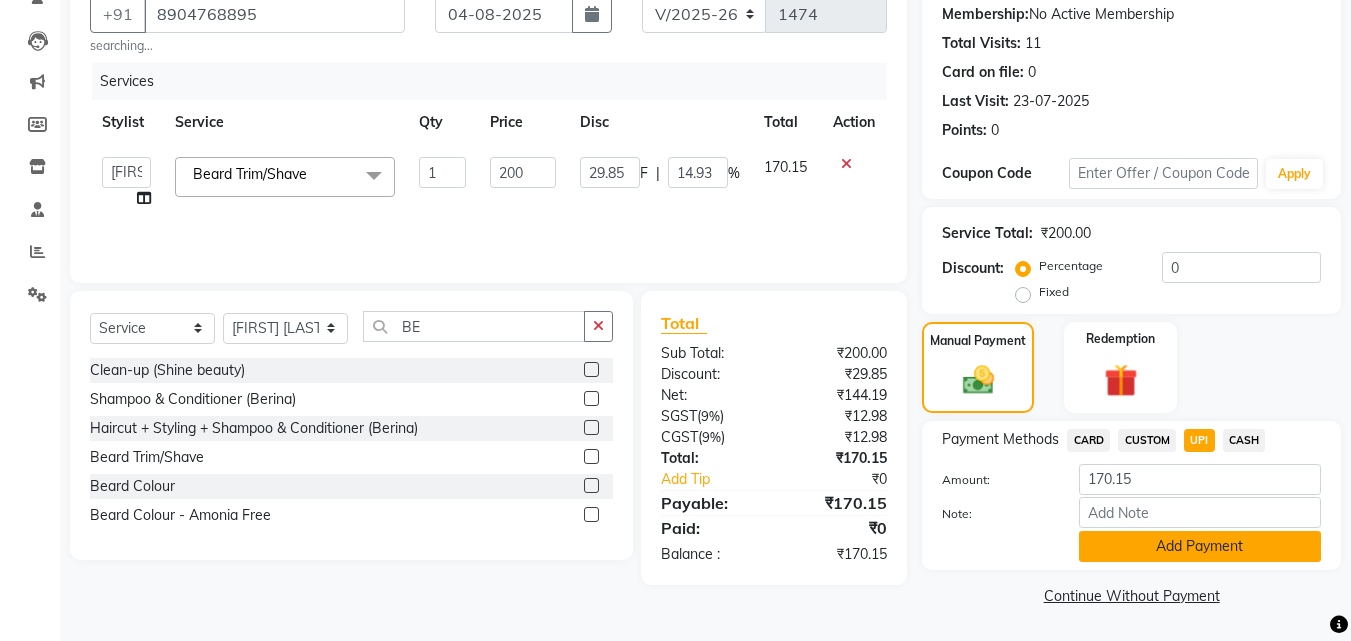 click on "Add Payment" 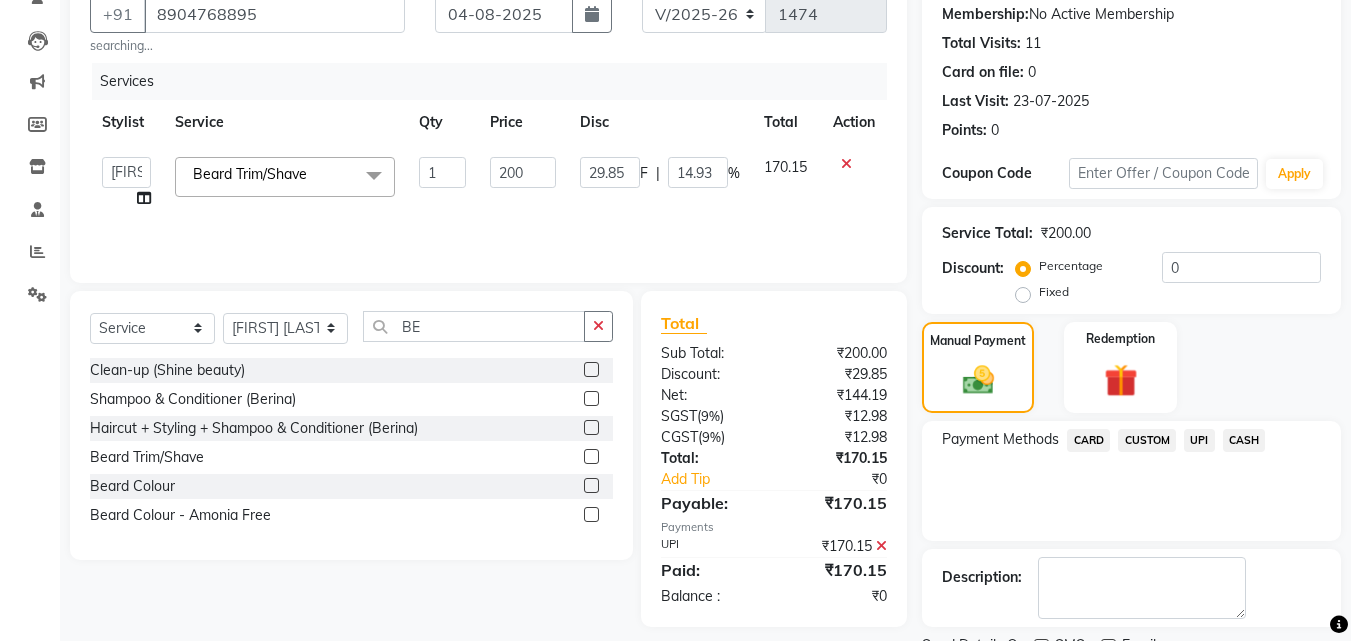 scroll, scrollTop: 275, scrollLeft: 0, axis: vertical 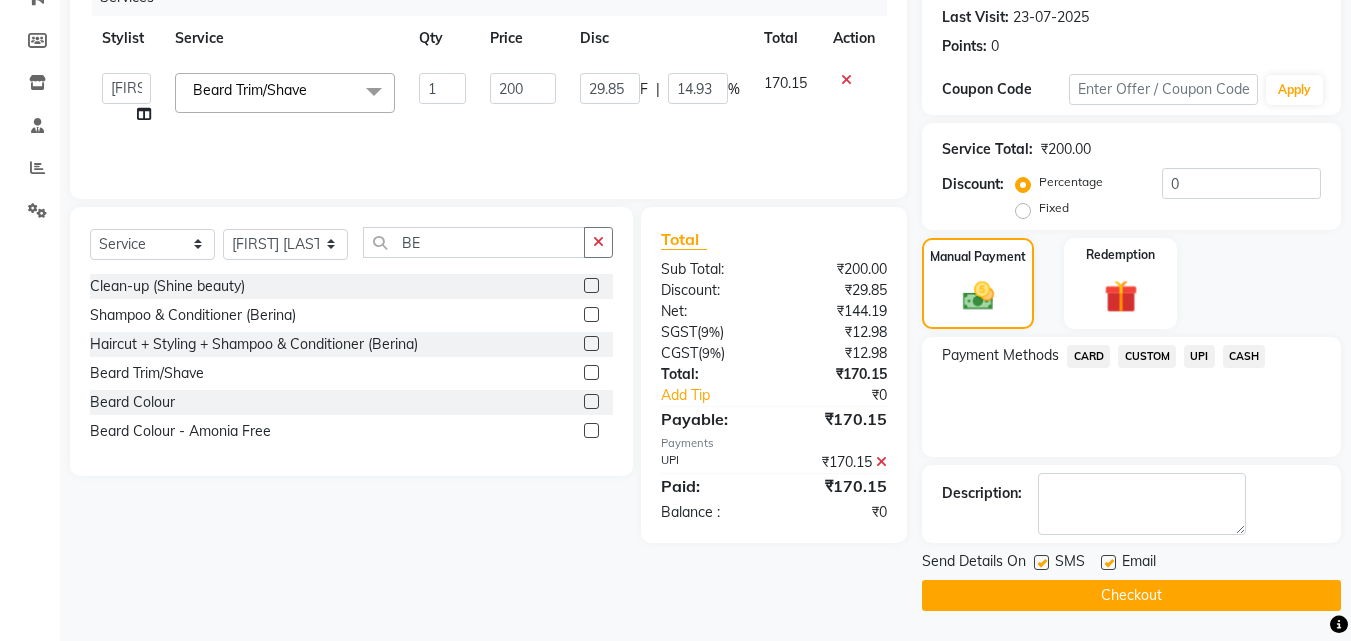click on "Checkout" 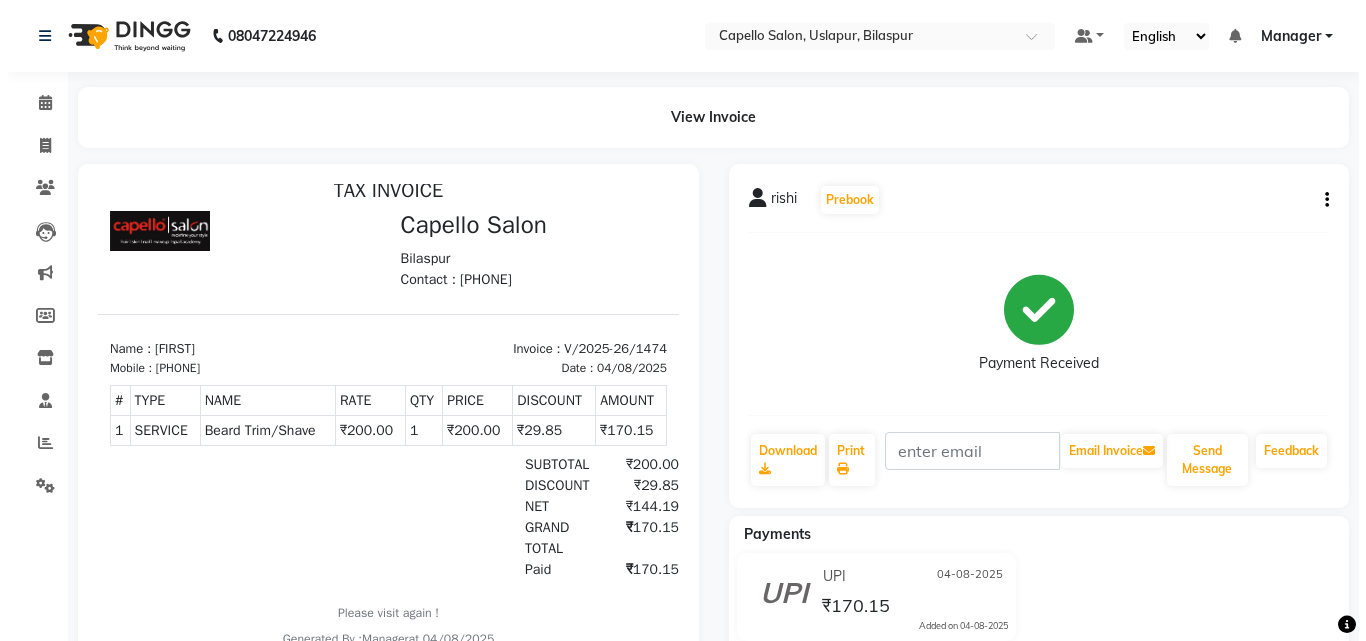 scroll, scrollTop: 0, scrollLeft: 0, axis: both 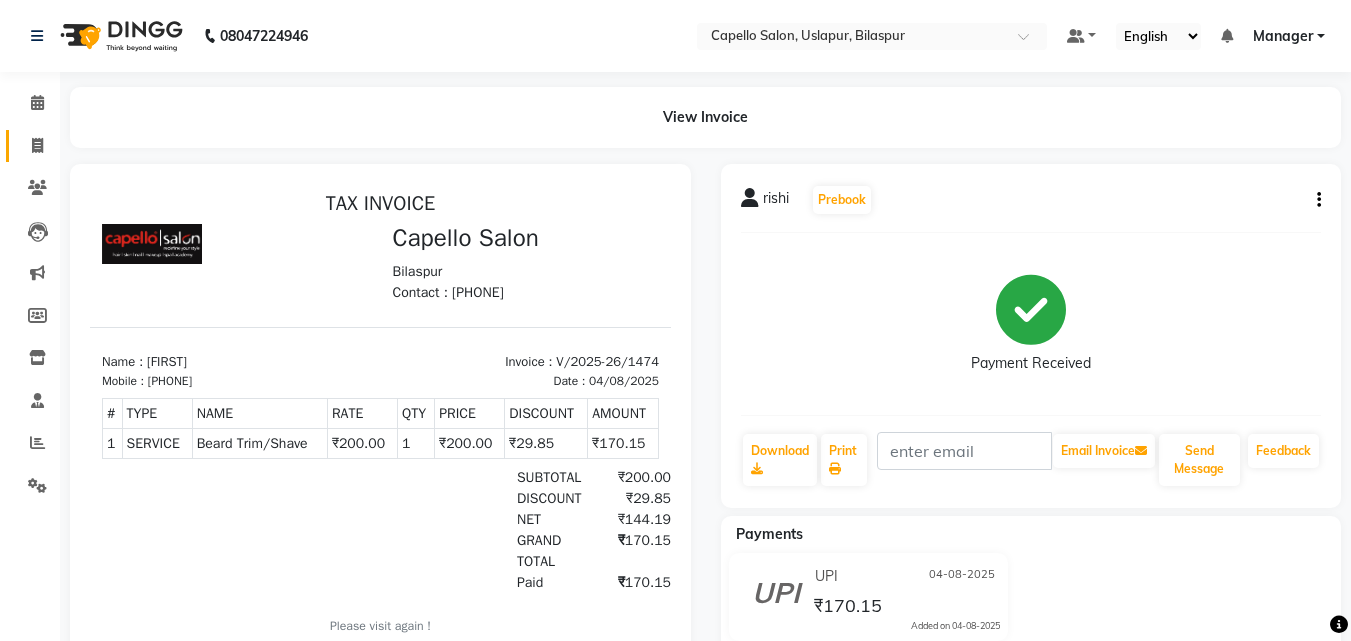 click on "Invoice" 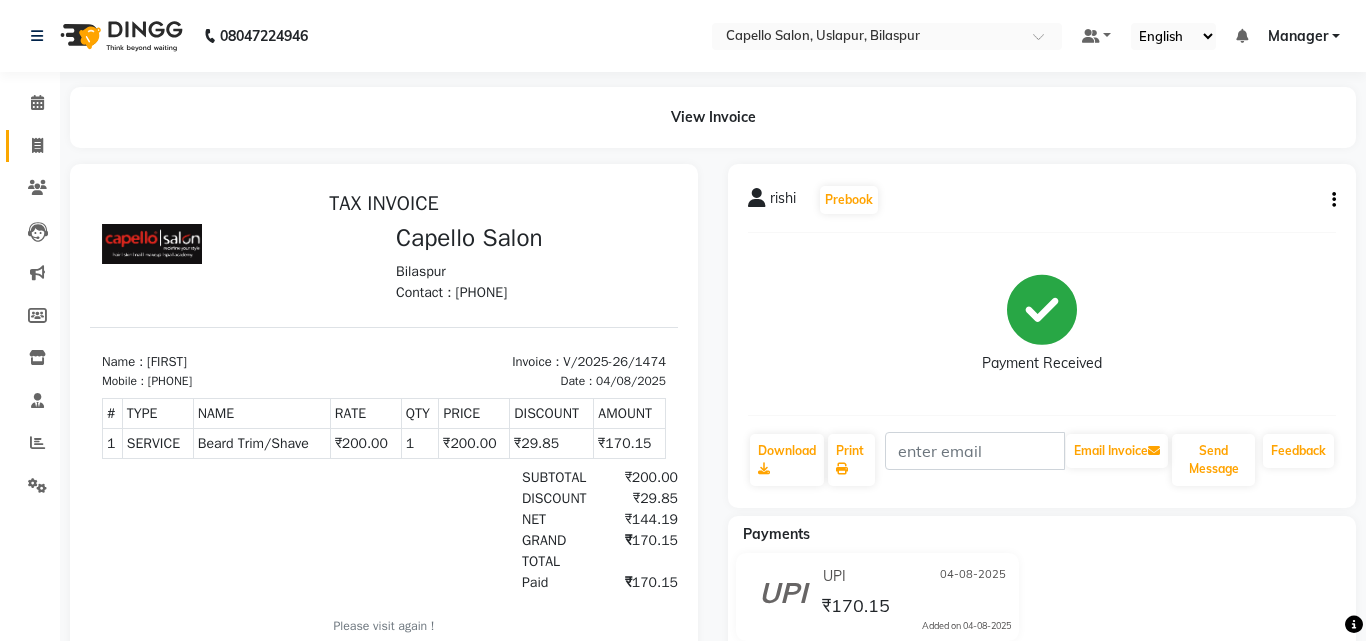 select on "service" 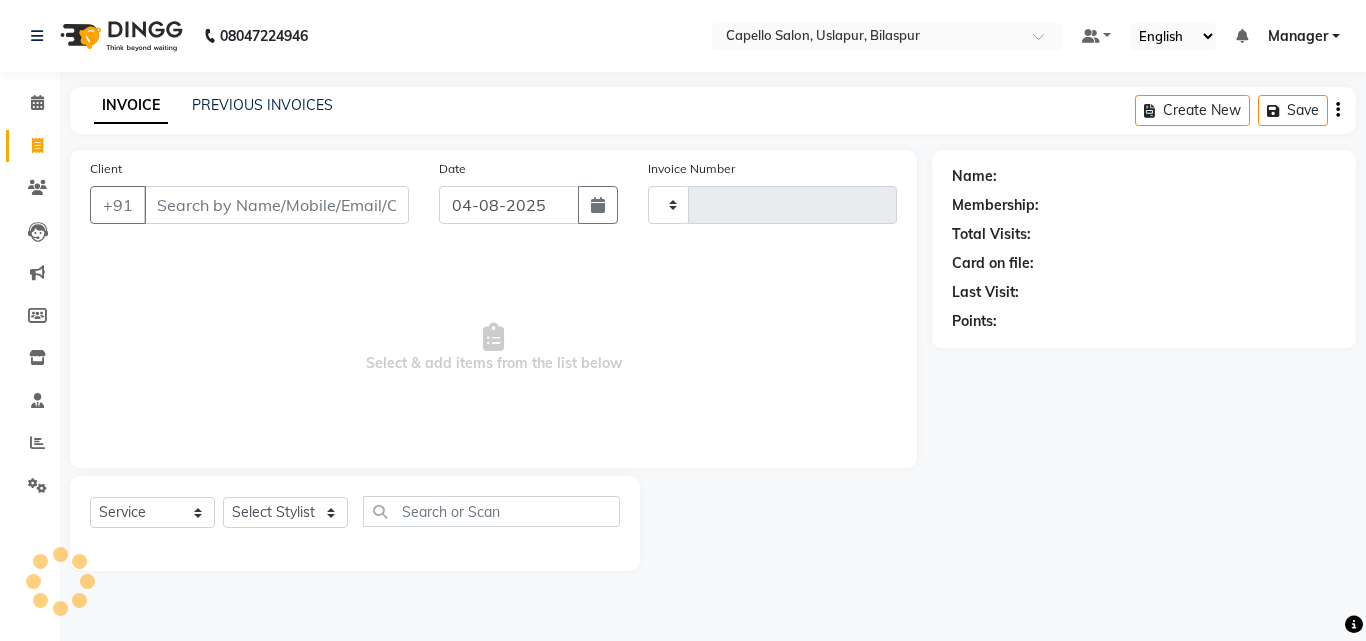 type on "1475" 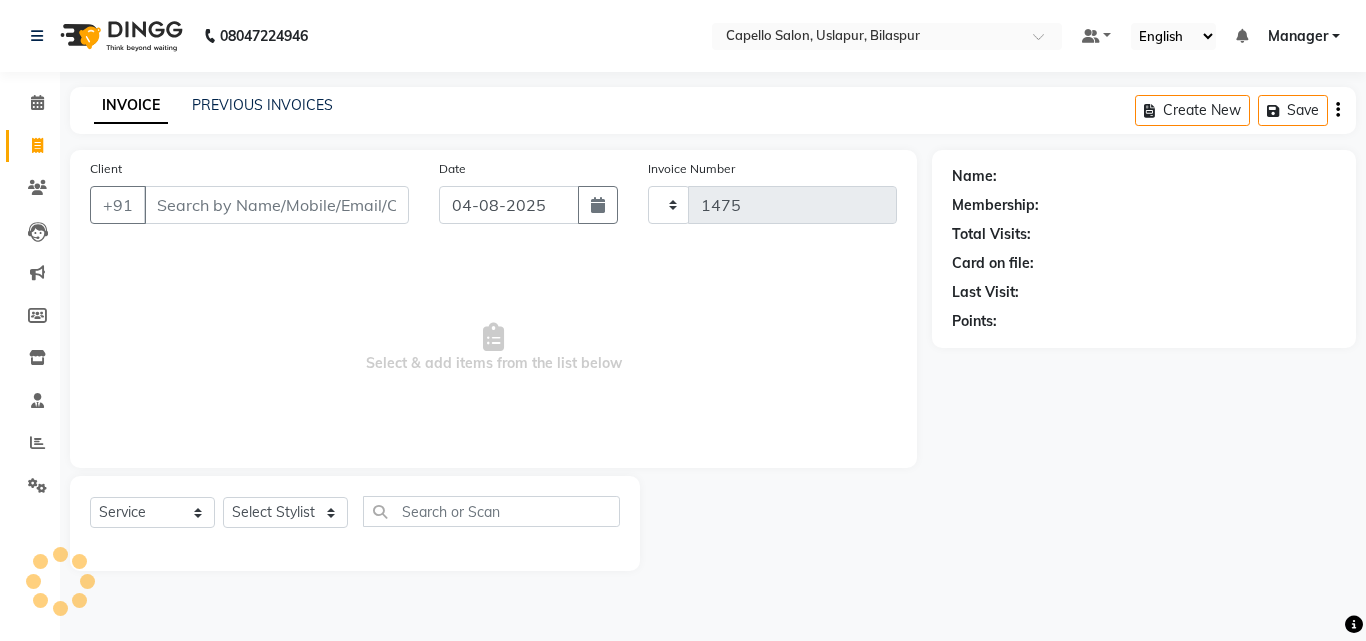 select on "4763" 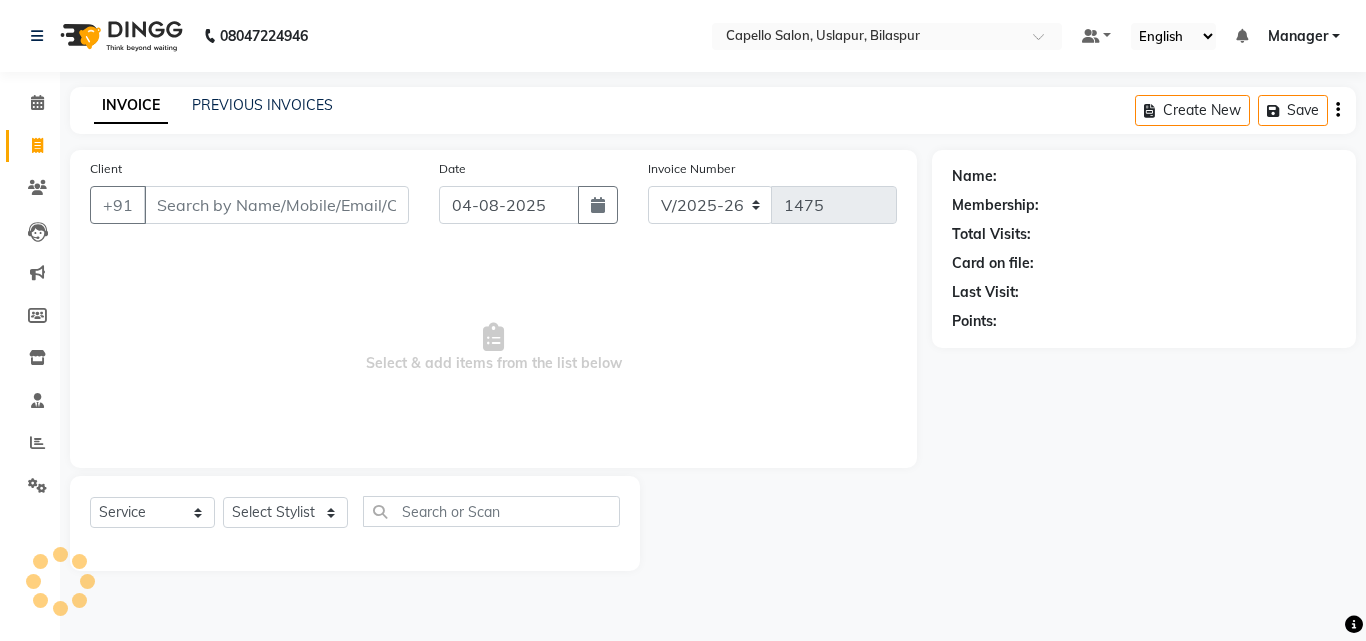 click on "INVOICE PREVIOUS INVOICES Create New   Save" 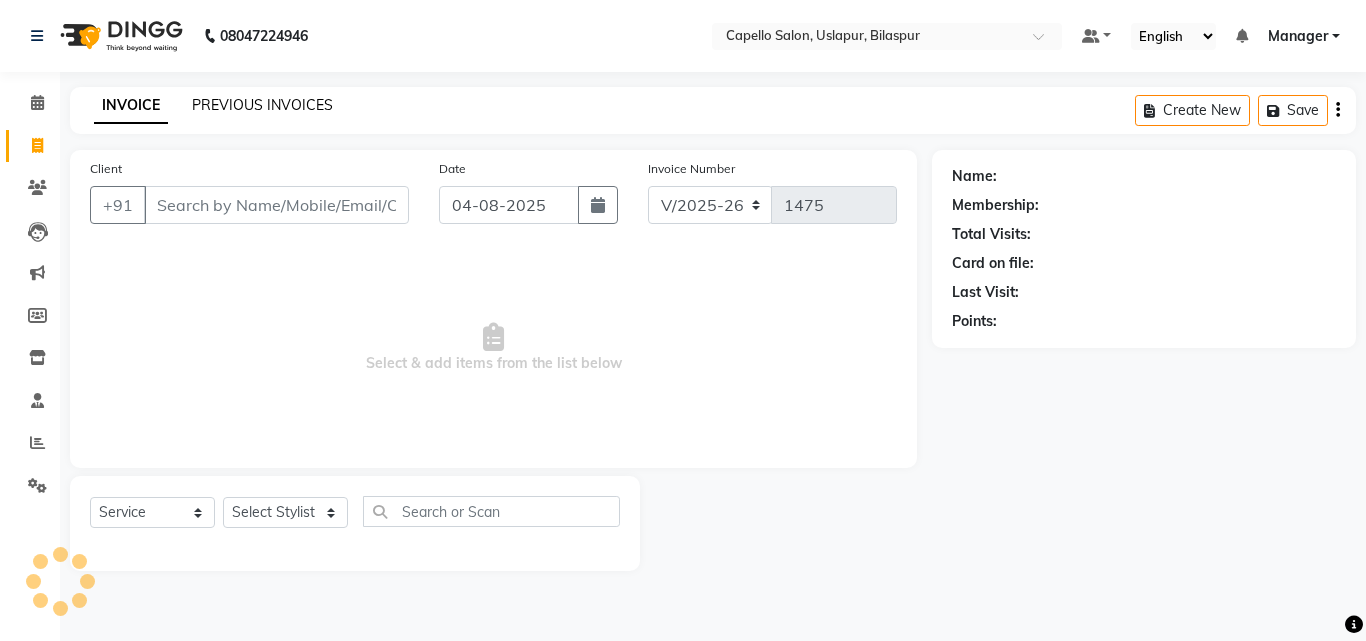 click on "PREVIOUS INVOICES" 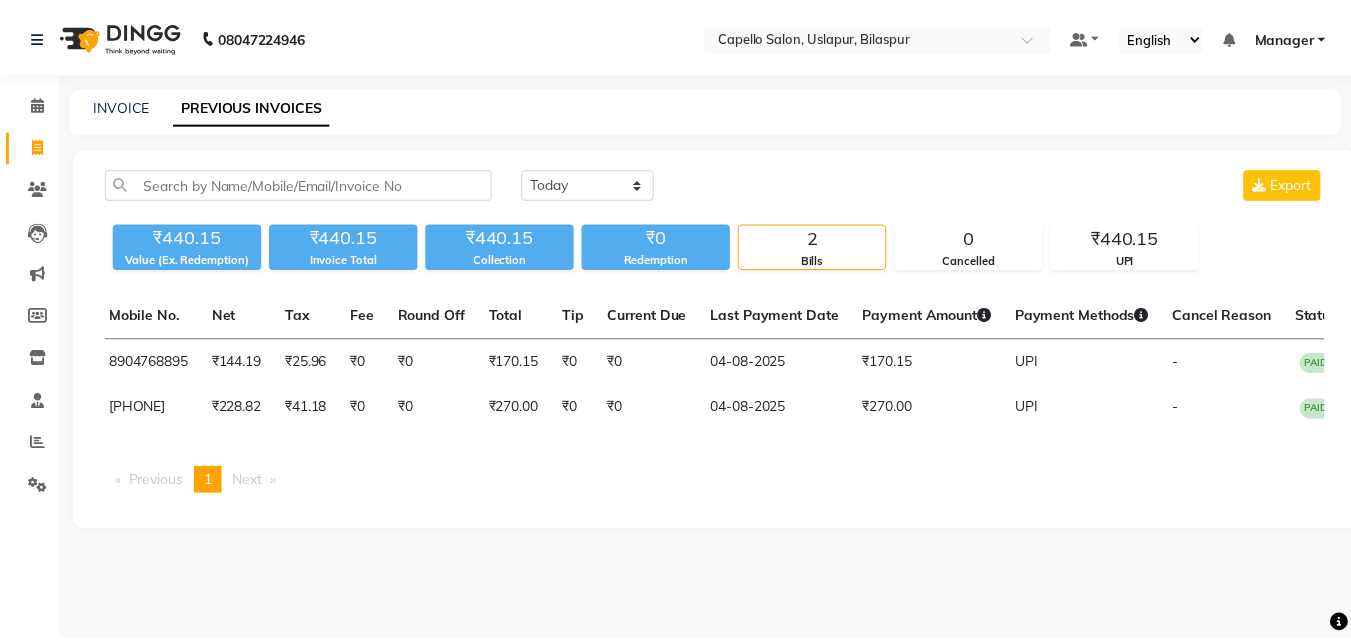 scroll, scrollTop: 0, scrollLeft: 380, axis: horizontal 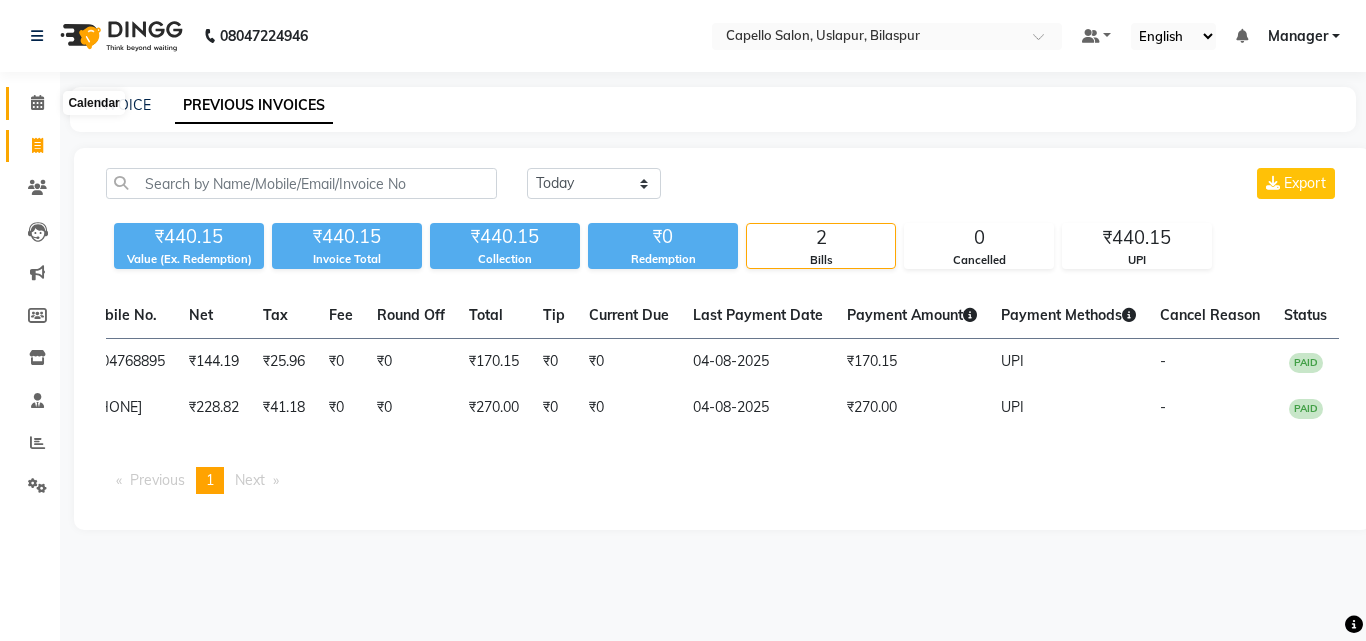 click 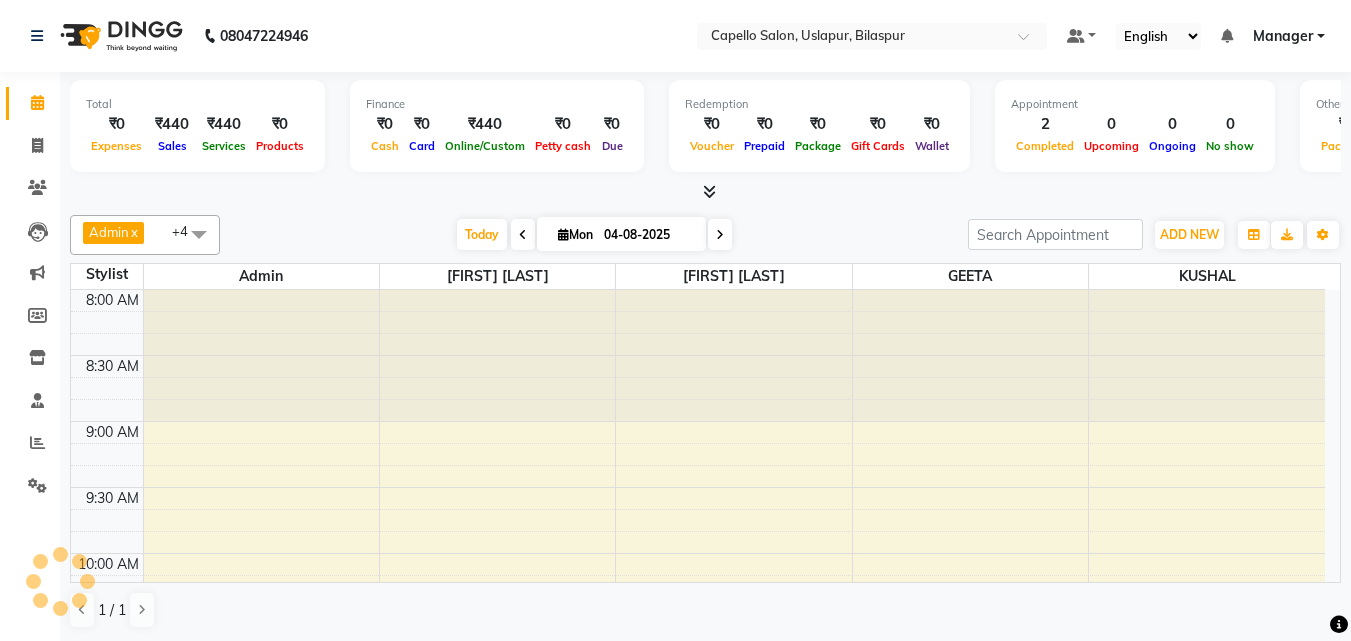 scroll, scrollTop: 0, scrollLeft: 0, axis: both 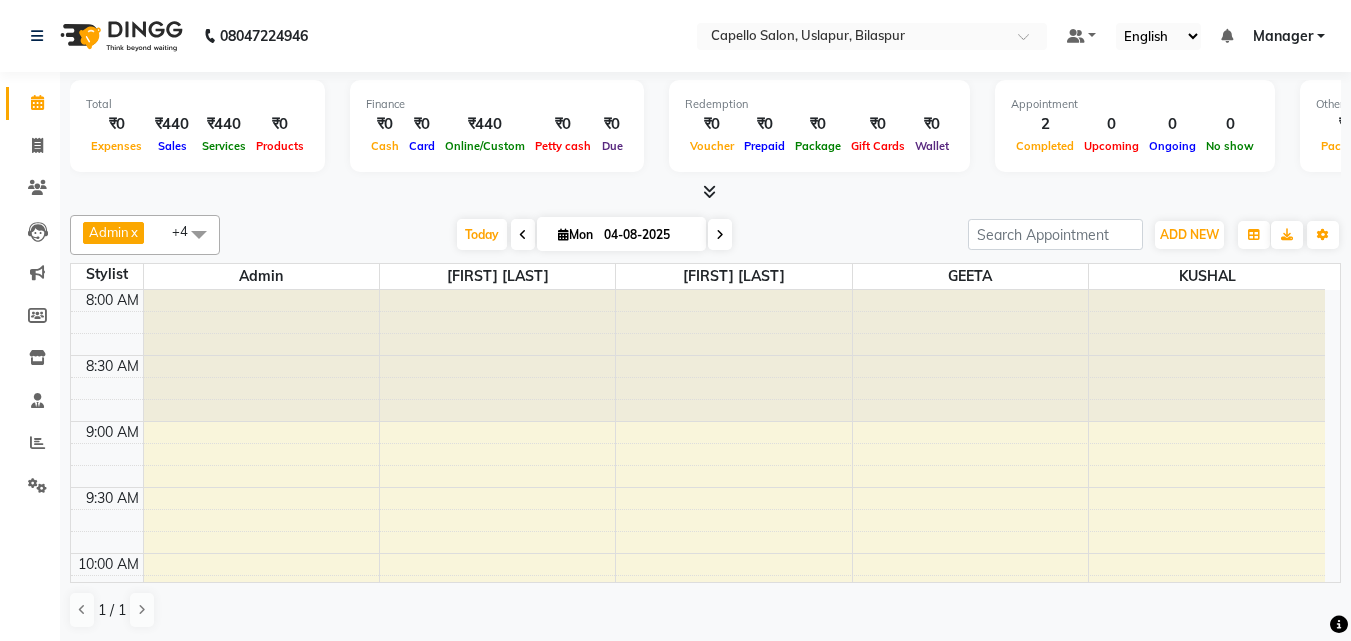 click at bounding box center [261, 356] 